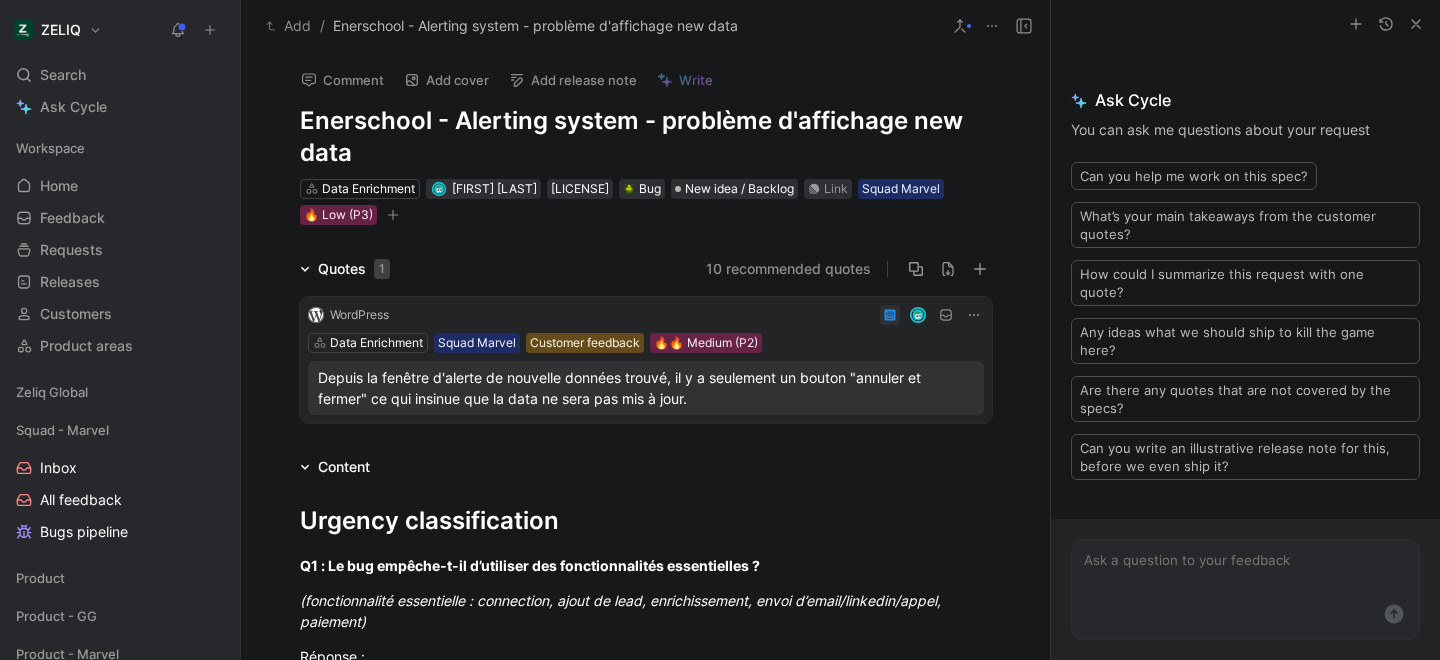 scroll, scrollTop: 0, scrollLeft: 0, axis: both 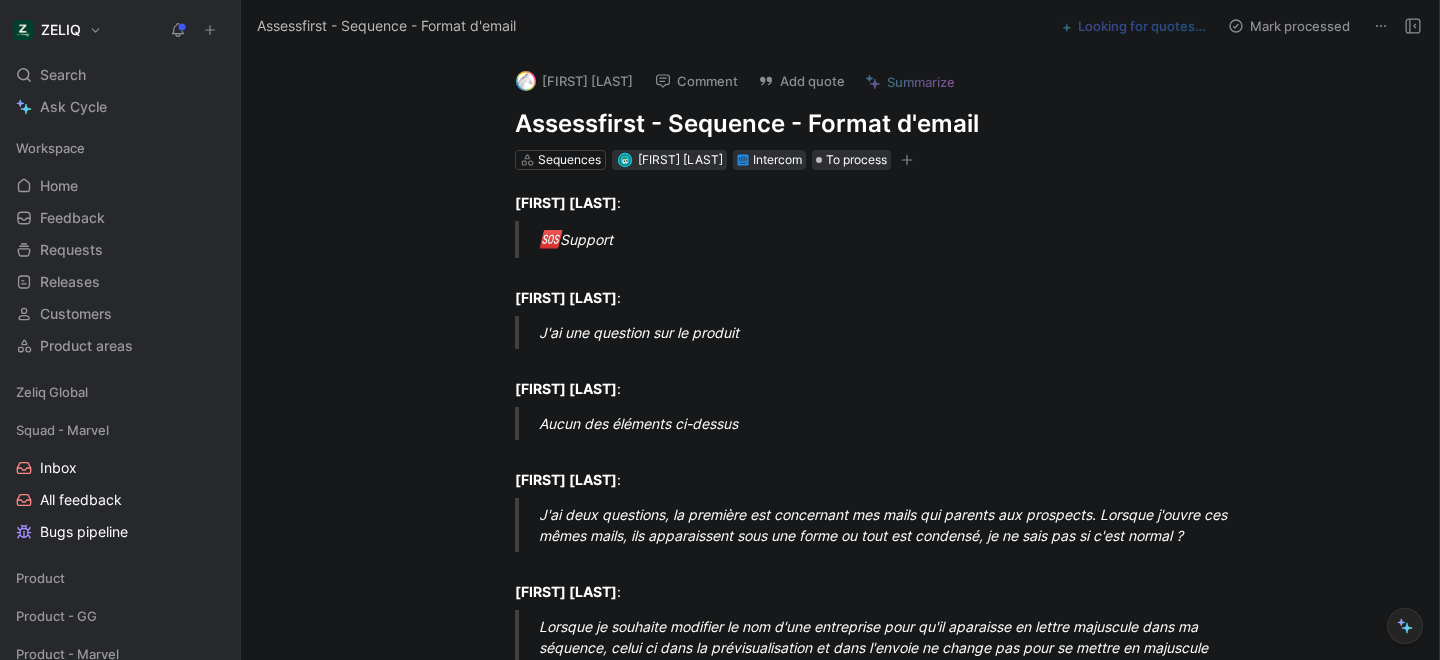 click on "Comment" at bounding box center (696, 81) 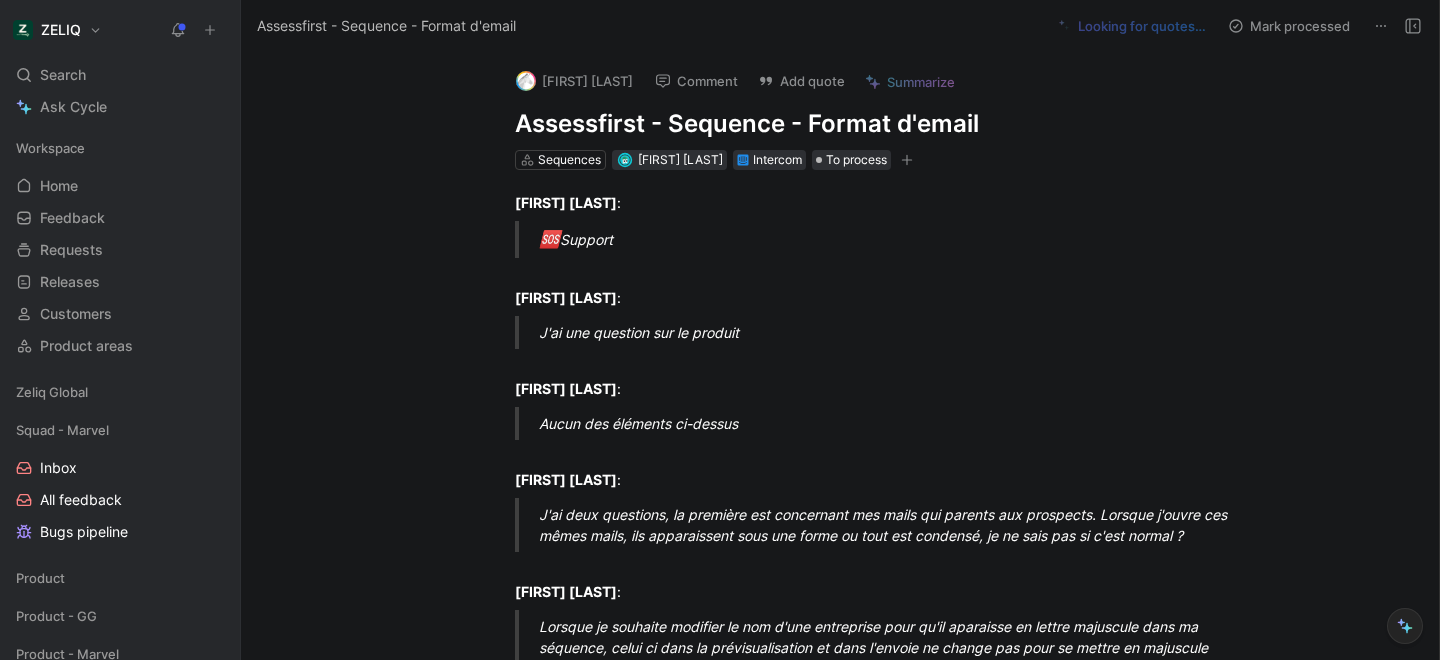 drag, startPoint x: 509, startPoint y: 121, endPoint x: 981, endPoint y: 123, distance: 472.00424 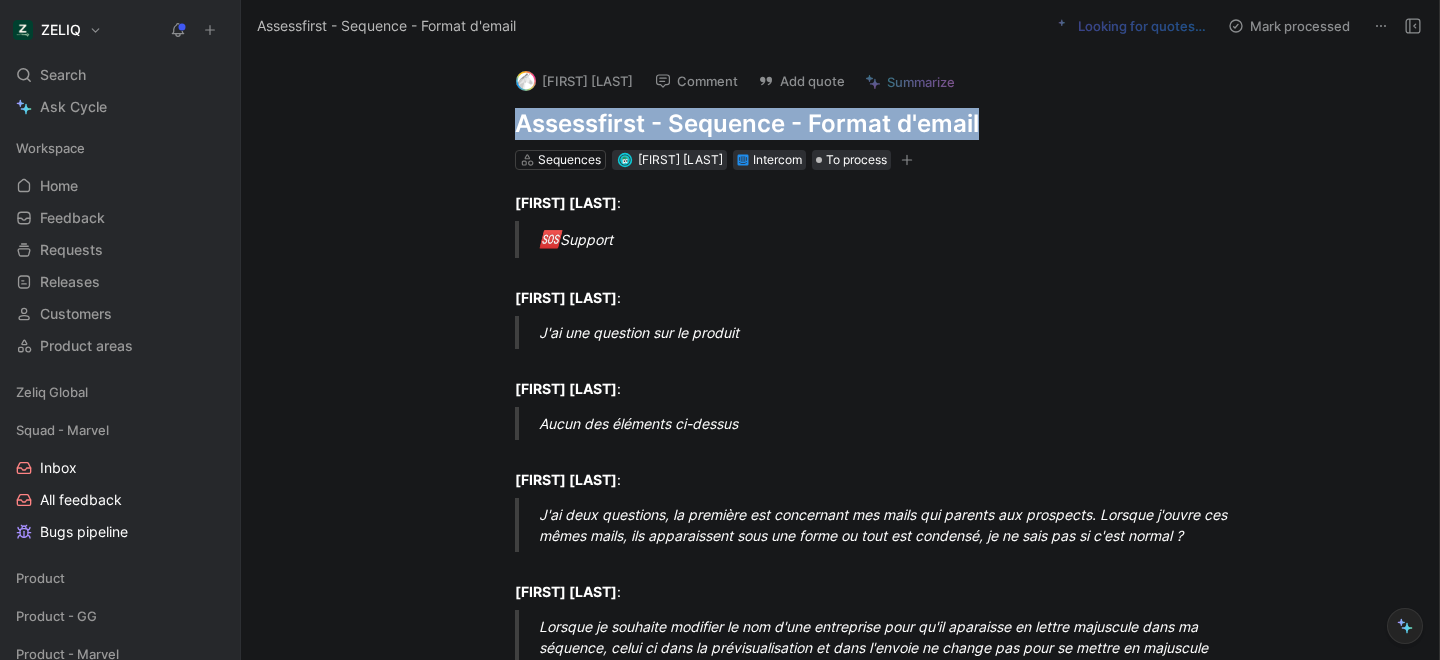 drag, startPoint x: 981, startPoint y: 123, endPoint x: 336, endPoint y: 135, distance: 645.11163 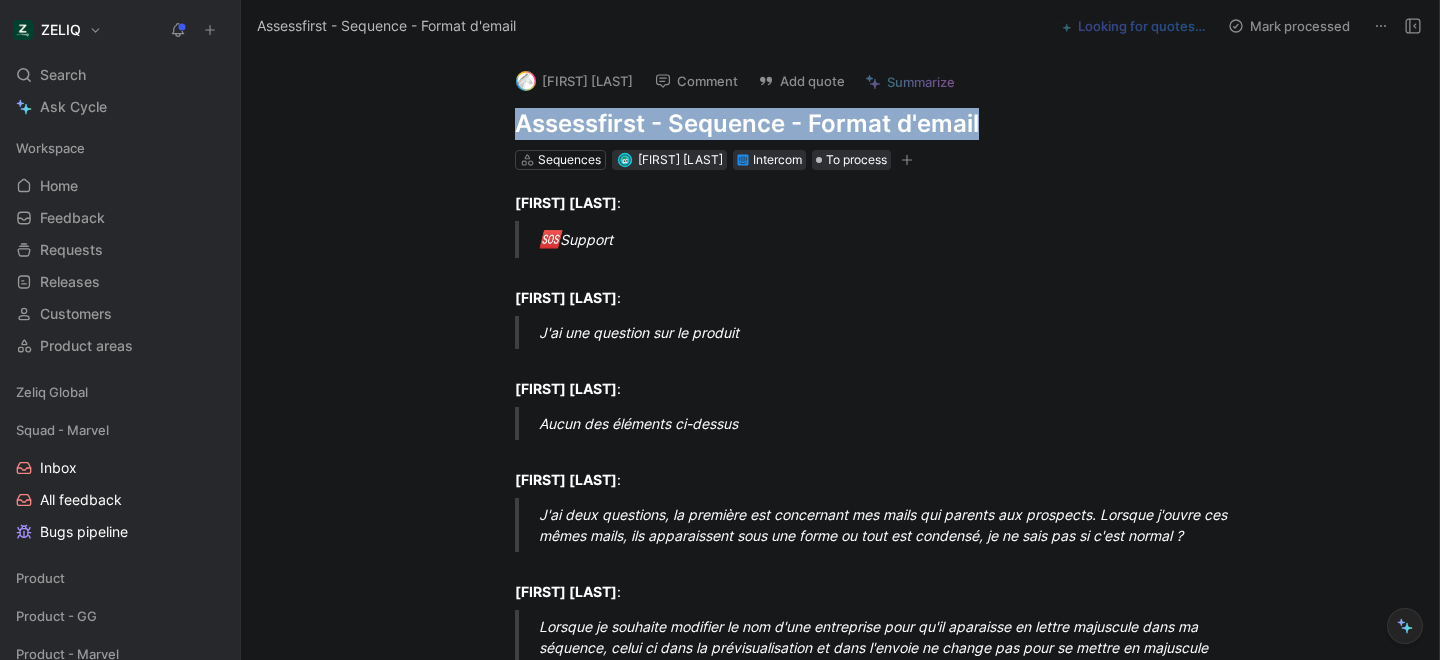 copy on "Assessfirst - Sequence - Format d'email" 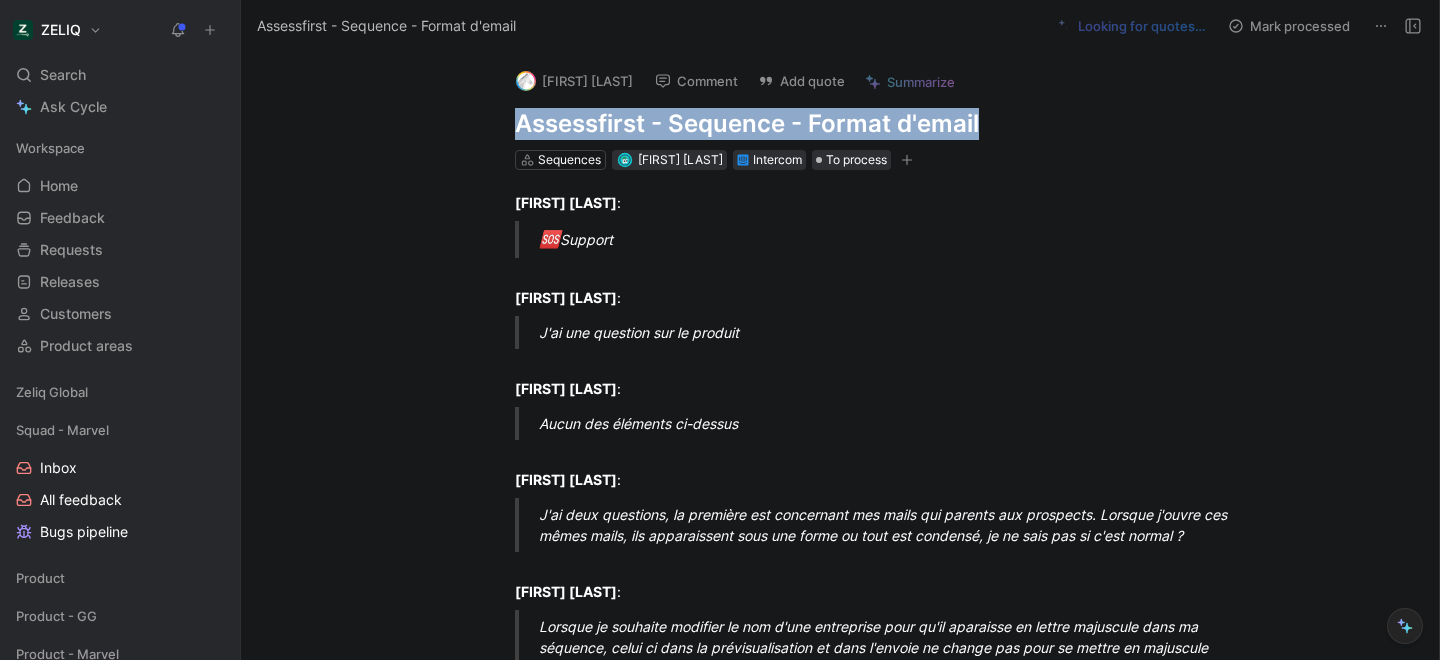 click on "Comment" at bounding box center [696, 81] 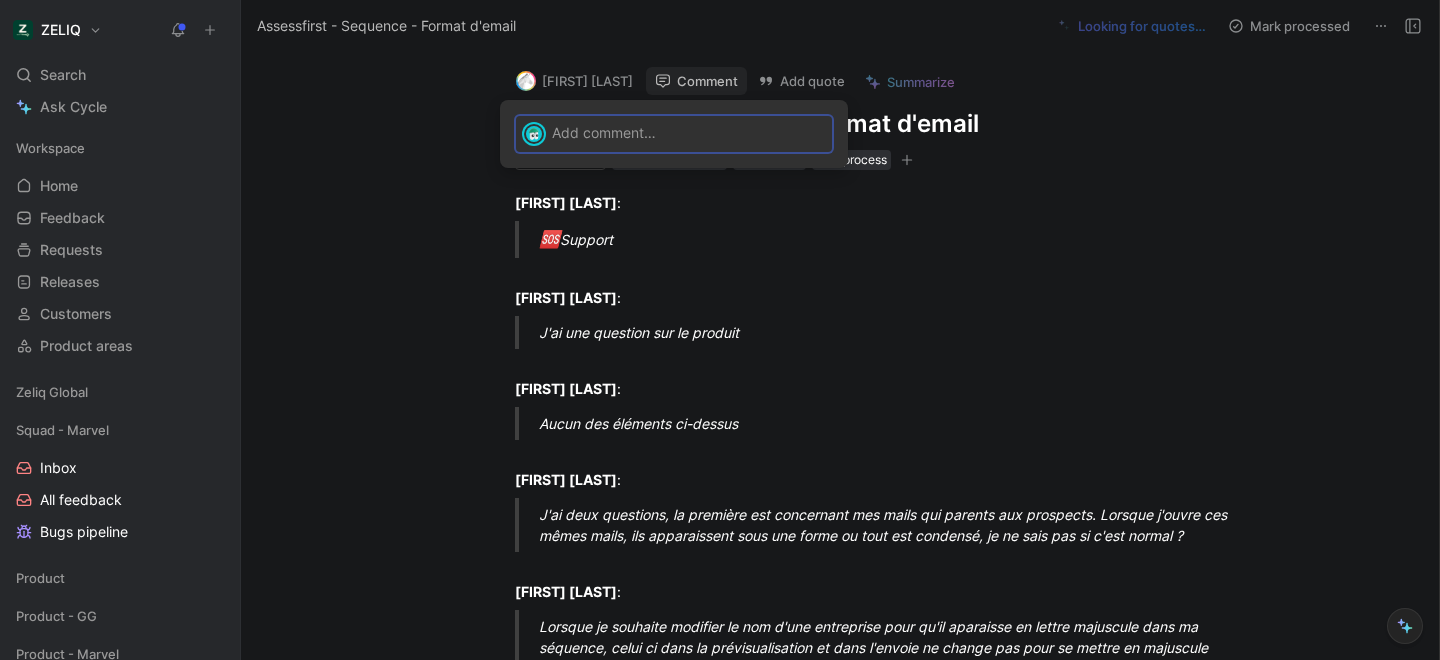 click at bounding box center (689, 132) 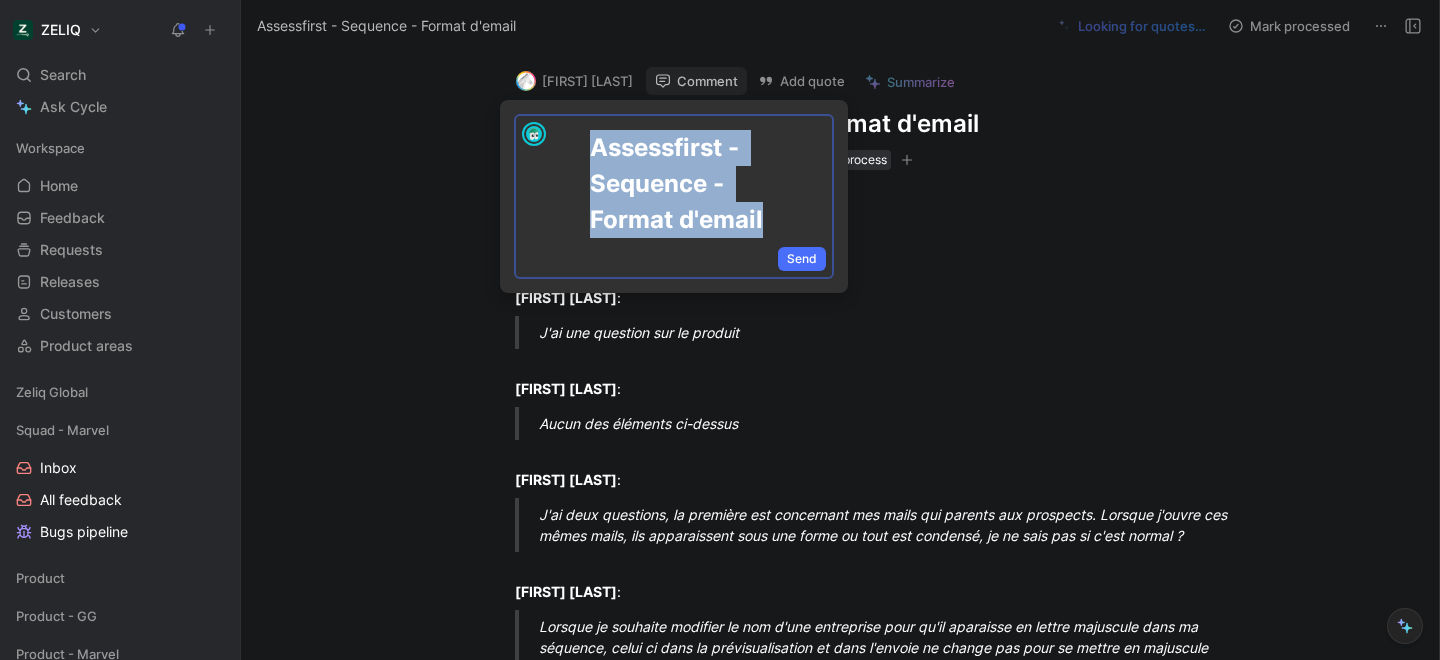drag, startPoint x: 770, startPoint y: 219, endPoint x: 528, endPoint y: 145, distance: 253.06126 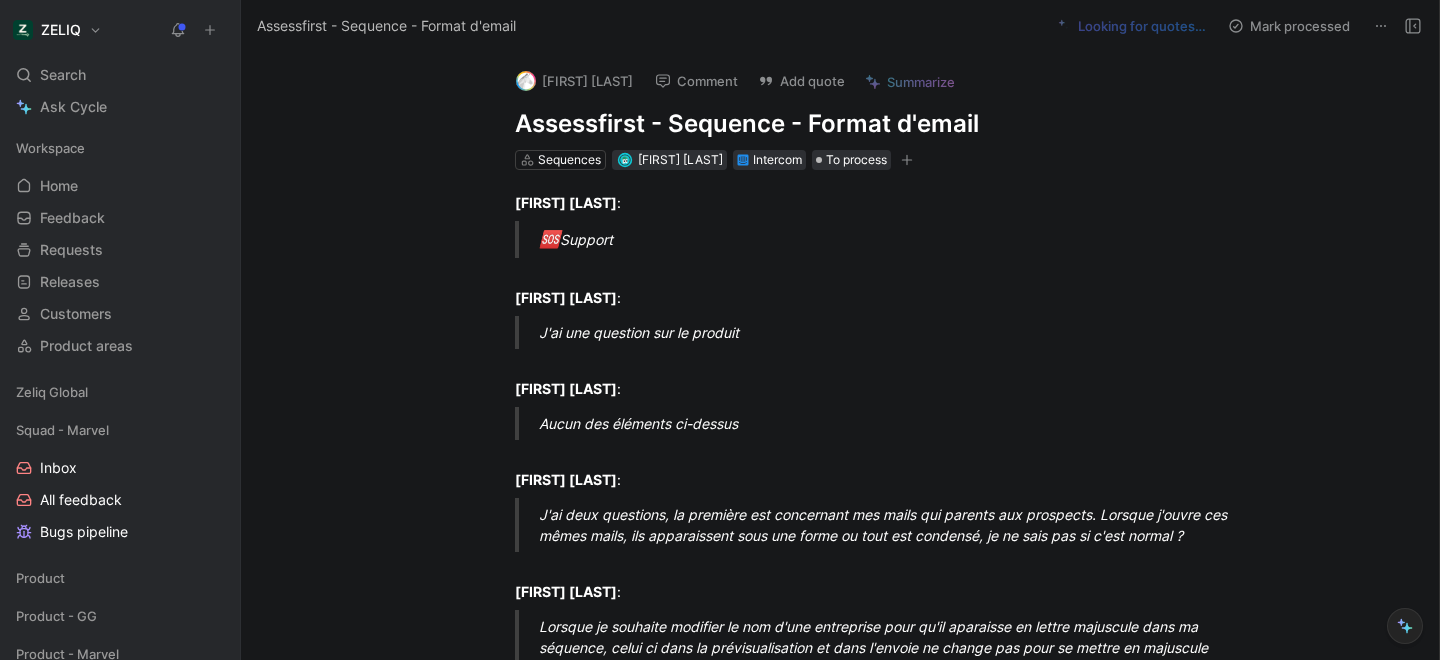 click on "Add quote" at bounding box center [801, 81] 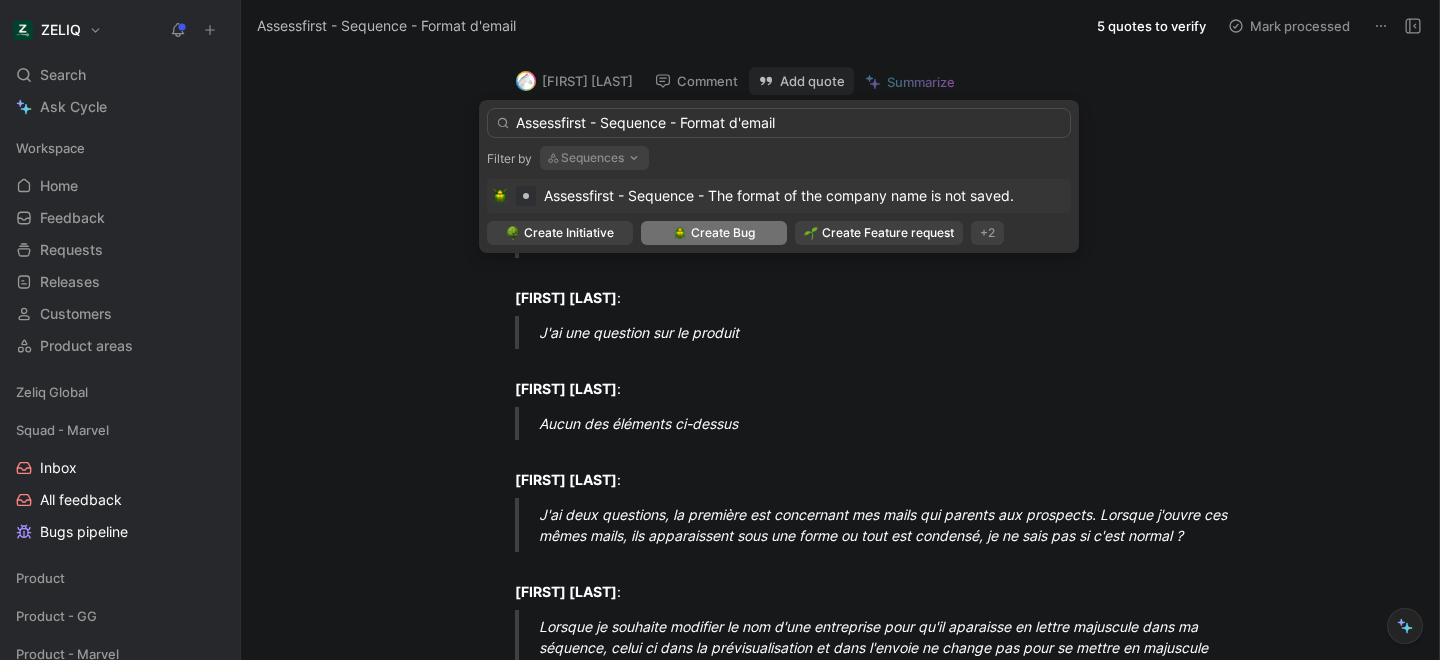 type on "Assessfirst - Sequence - Format d'email" 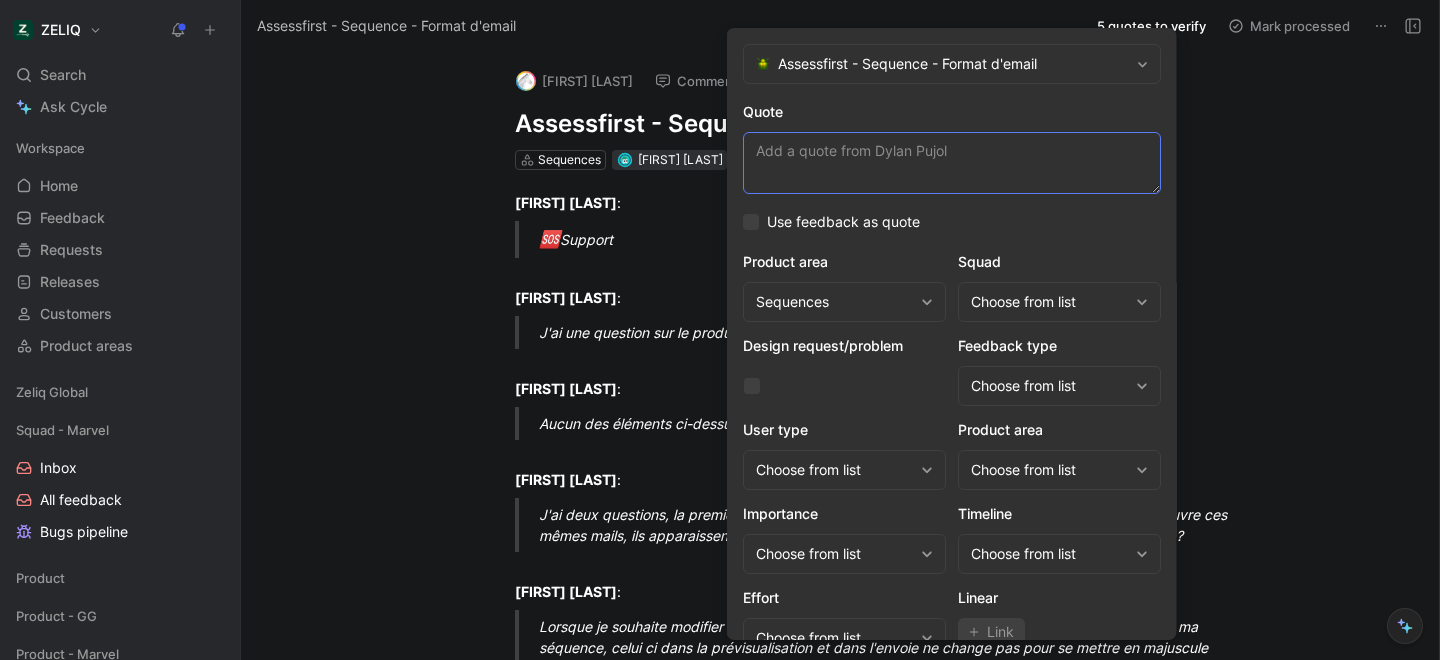 click on "Quote" at bounding box center (952, 163) 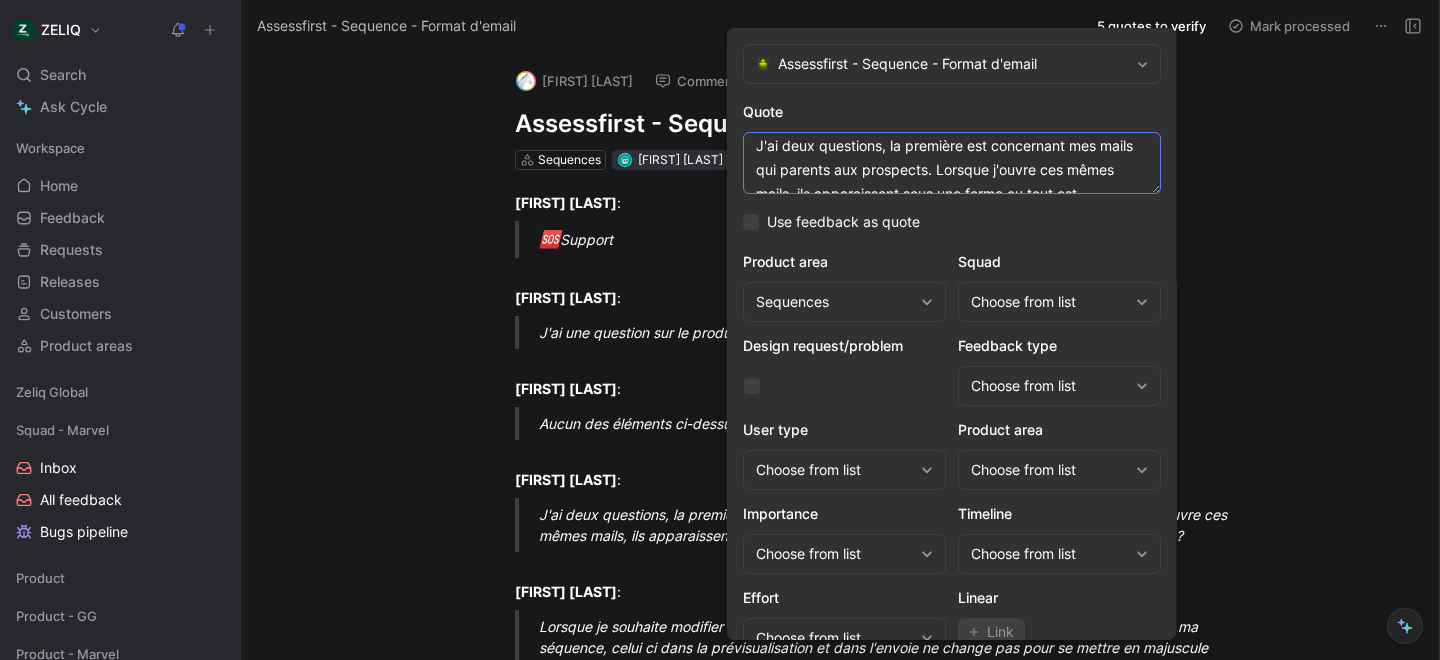 scroll, scrollTop: 0, scrollLeft: 0, axis: both 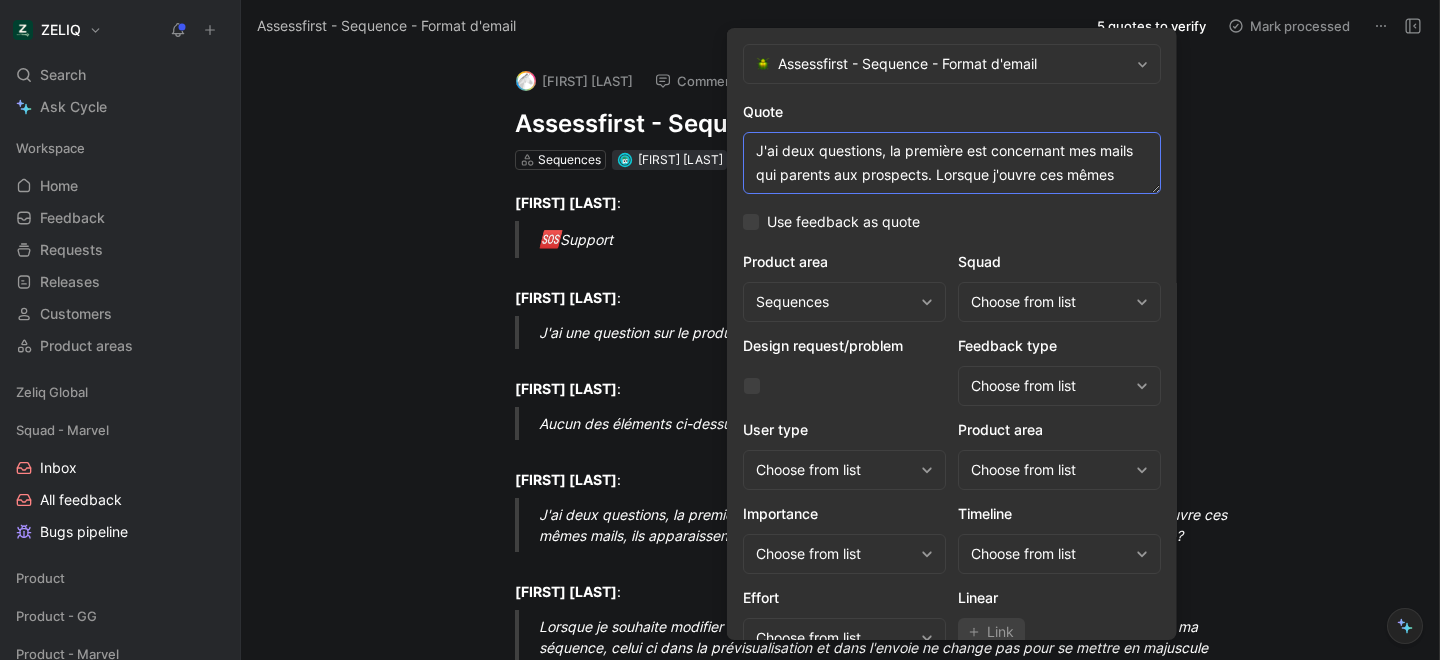 type on "J'ai deux questions, la première est concernant mes mails qui parents aux prospects. Lorsque j'ouvre ces mêmes mails, ils apparaissent sous une forme ou tout est condensé, je ne sais pas si c'est normal ?" 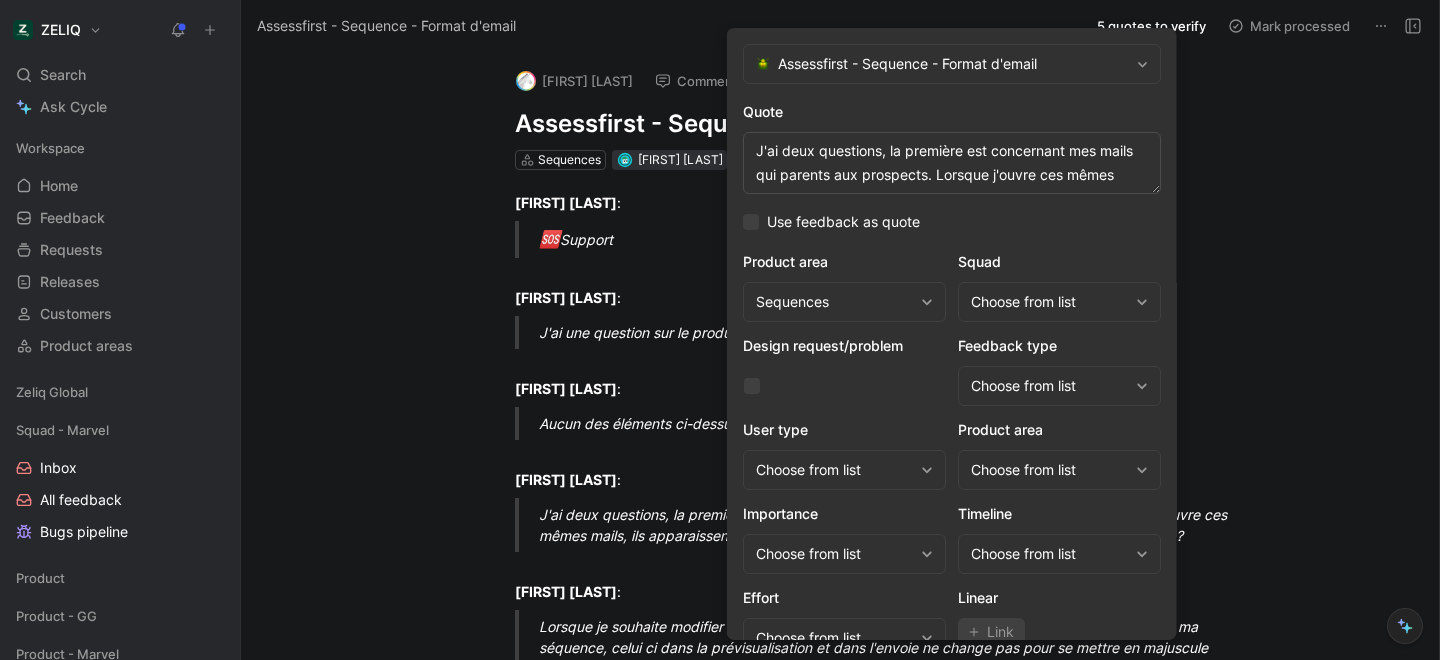 click on "Choose from list" at bounding box center [1049, 302] 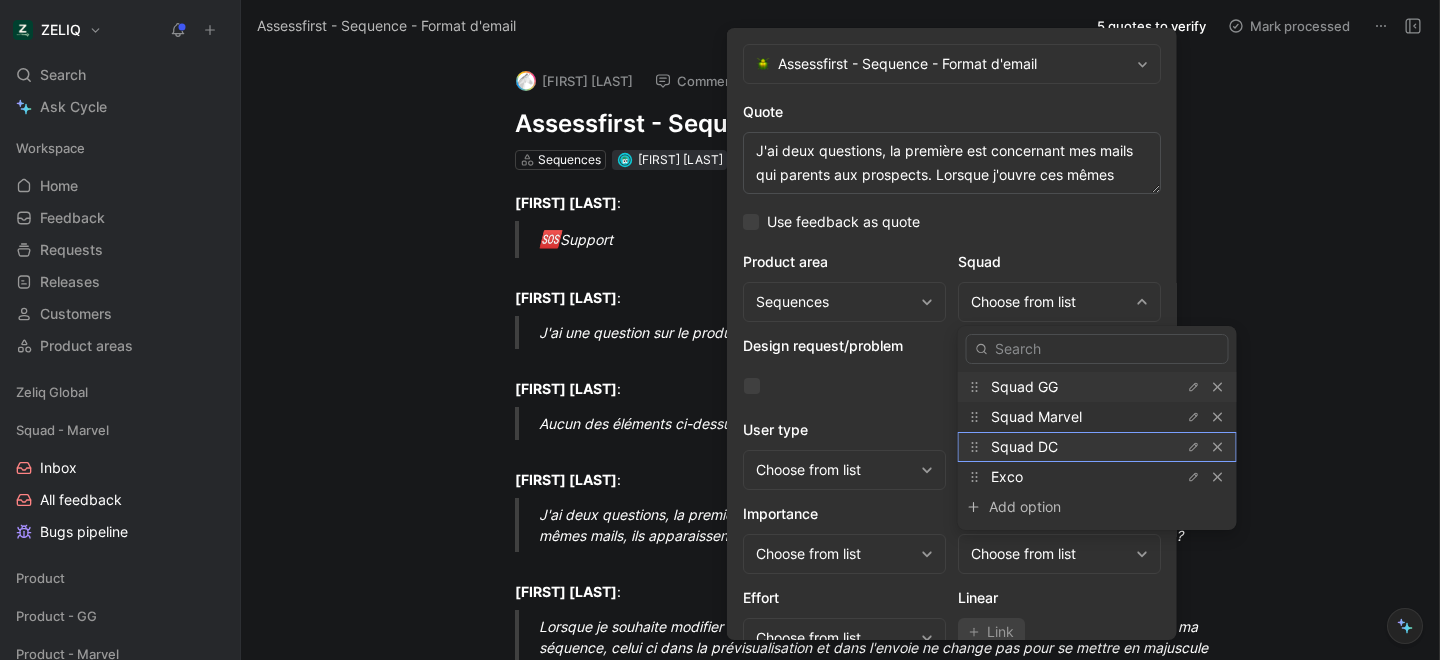 click on "Squad DC" at bounding box center [1024, 446] 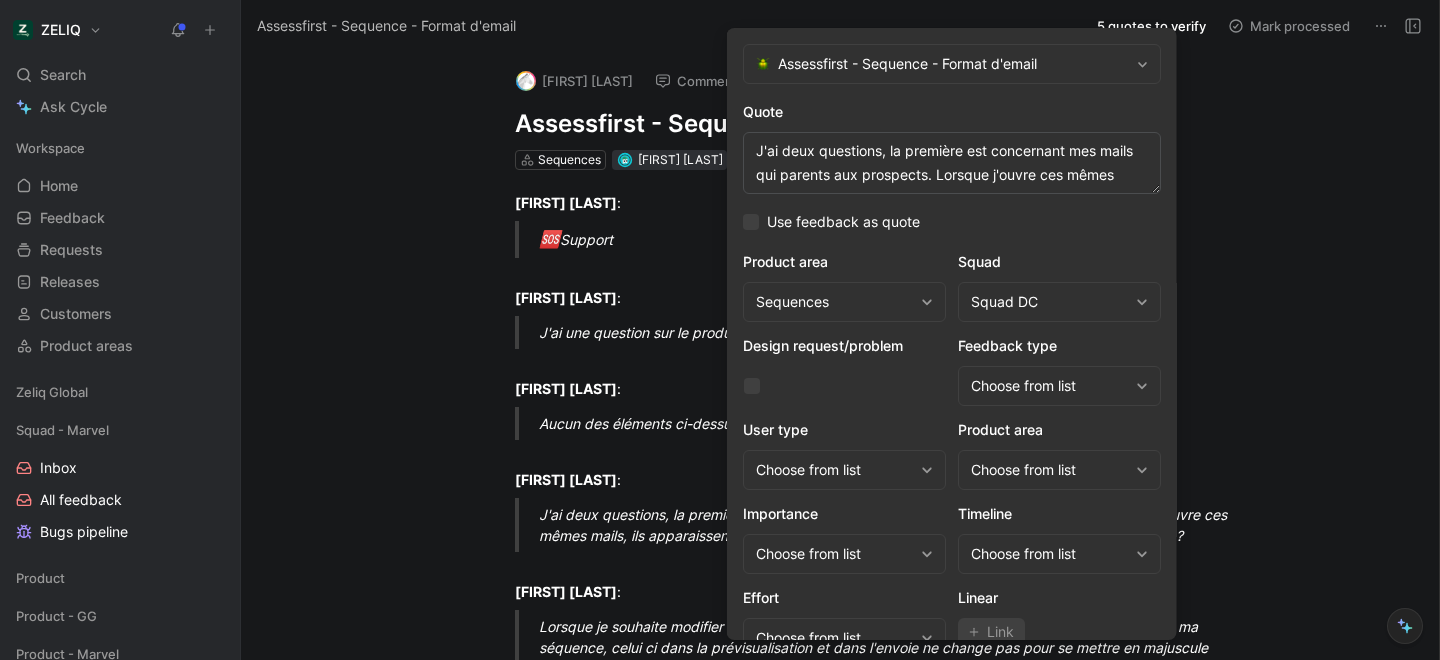 click on "Choose from list" at bounding box center (1059, 386) 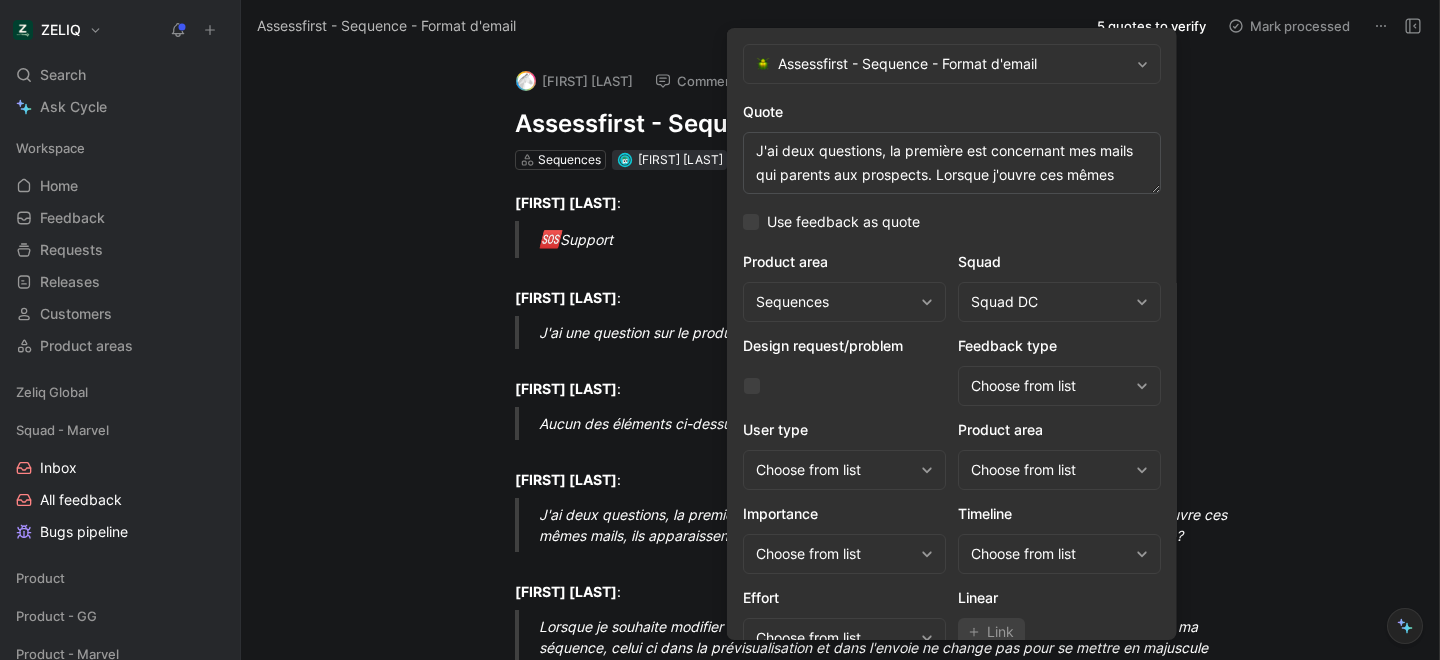 click on "Choose from list" at bounding box center (1059, 470) 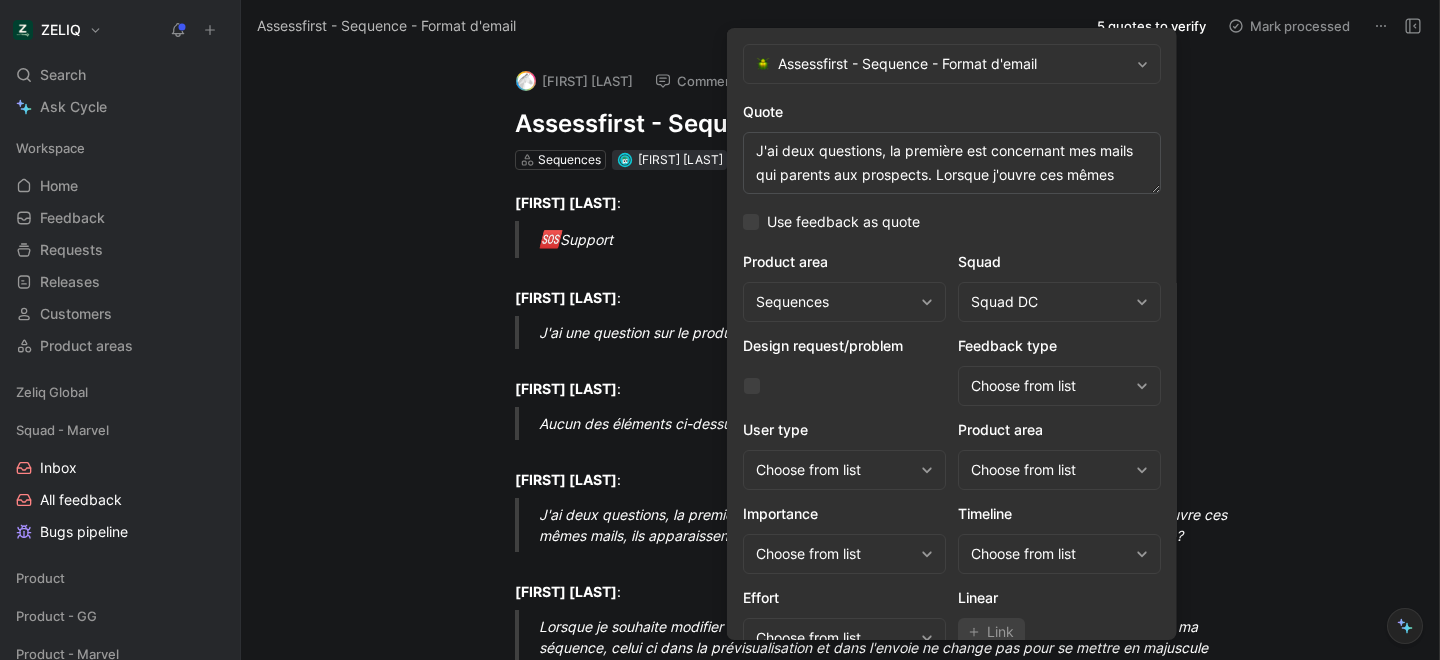 scroll, scrollTop: 82, scrollLeft: 0, axis: vertical 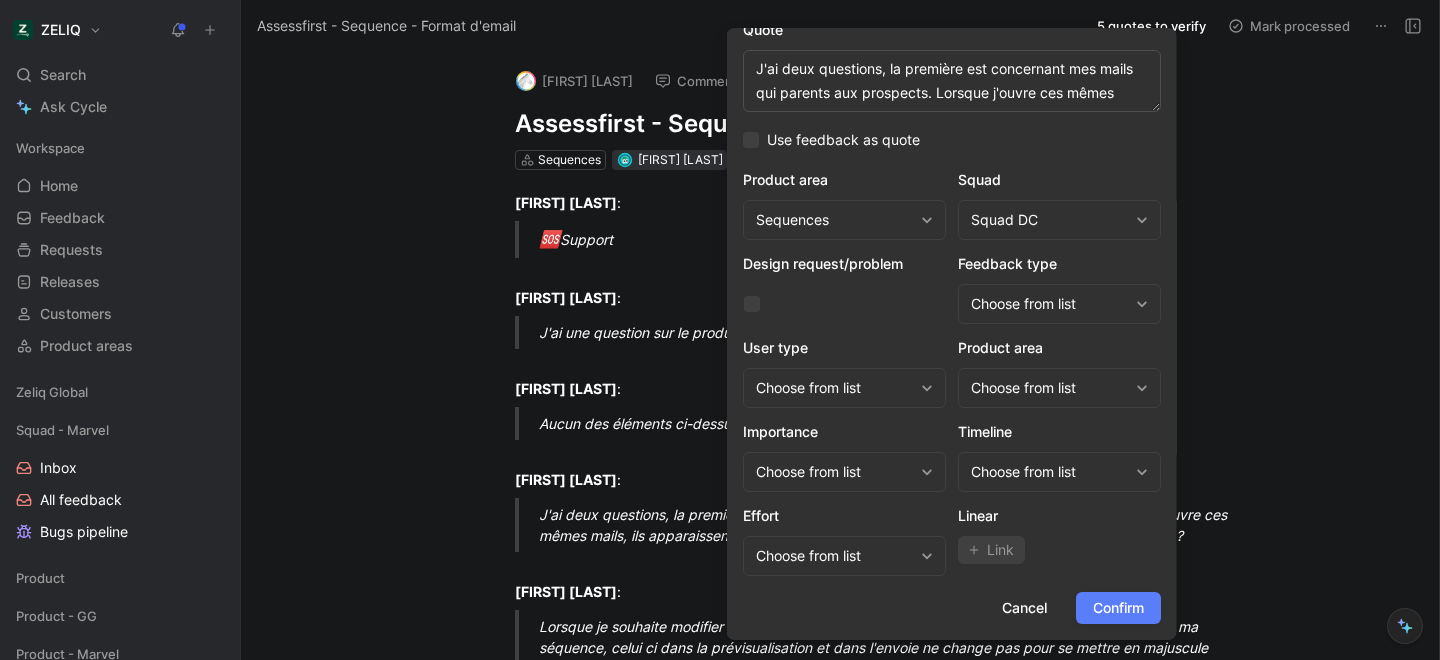 click on "Confirm" at bounding box center [1118, 608] 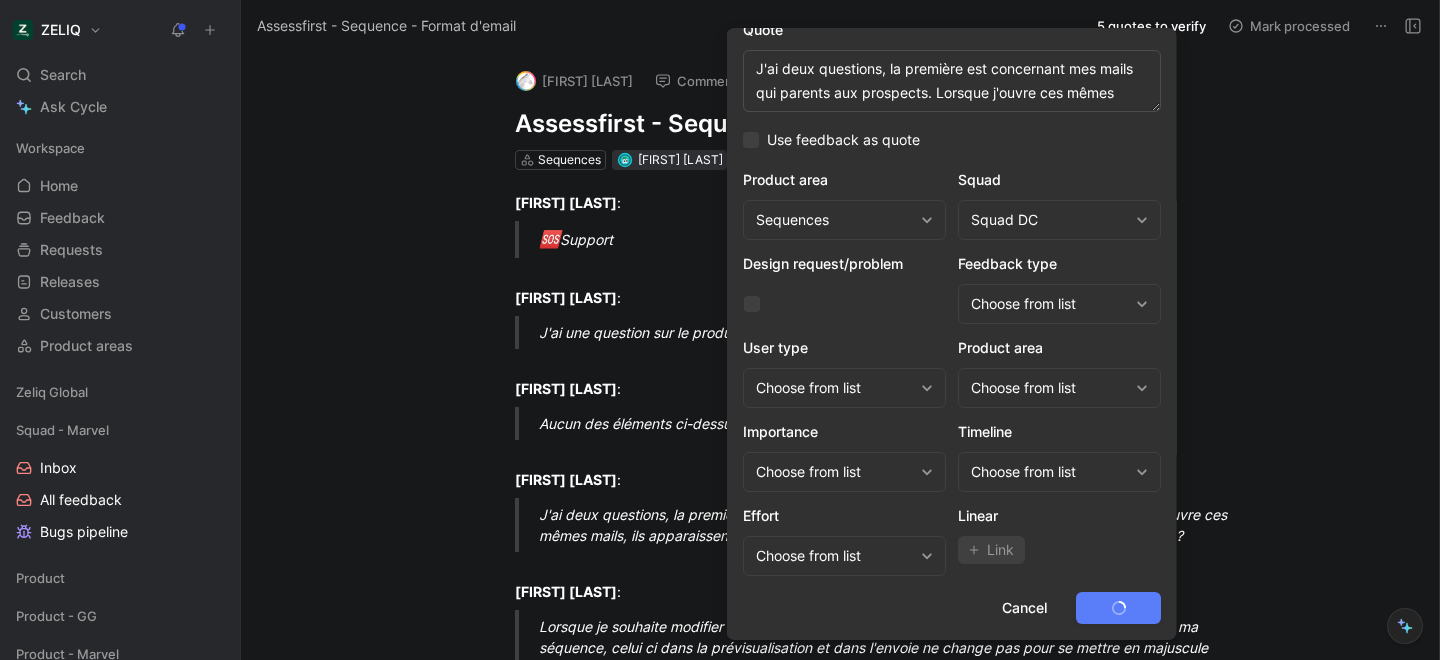 scroll, scrollTop: 0, scrollLeft: 0, axis: both 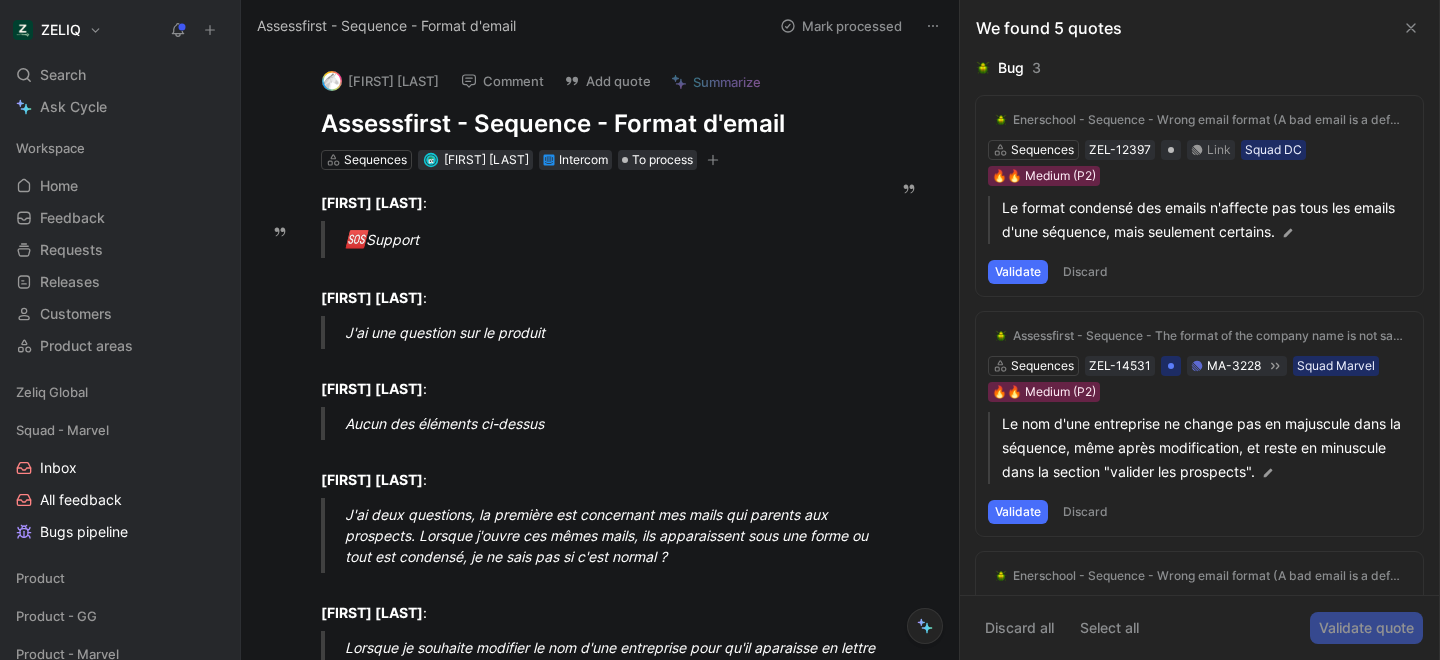 click on "Enerschool - Sequence - Wrong email format (A bad email is a default)" at bounding box center (1208, 120) 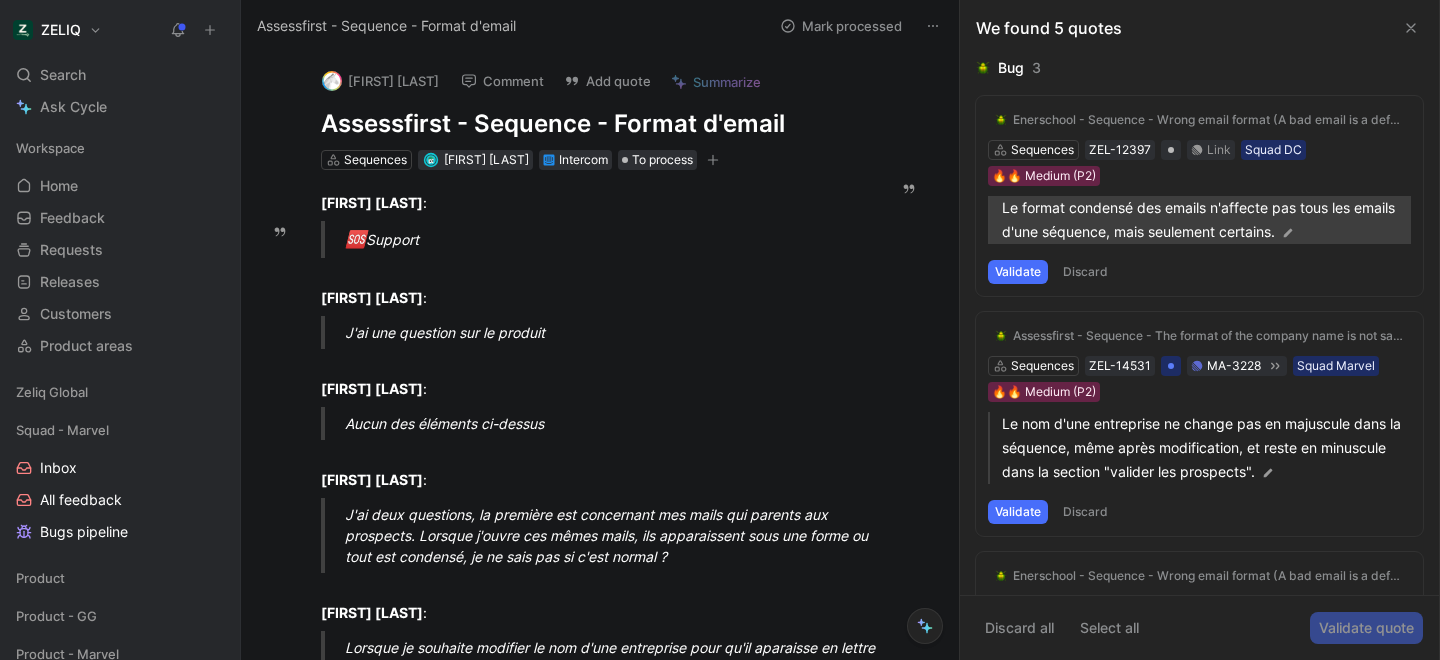 click on "Le format condensé des emails n'affecte pas tous les emails d'une séquence, mais seulement certains." at bounding box center [1206, 220] 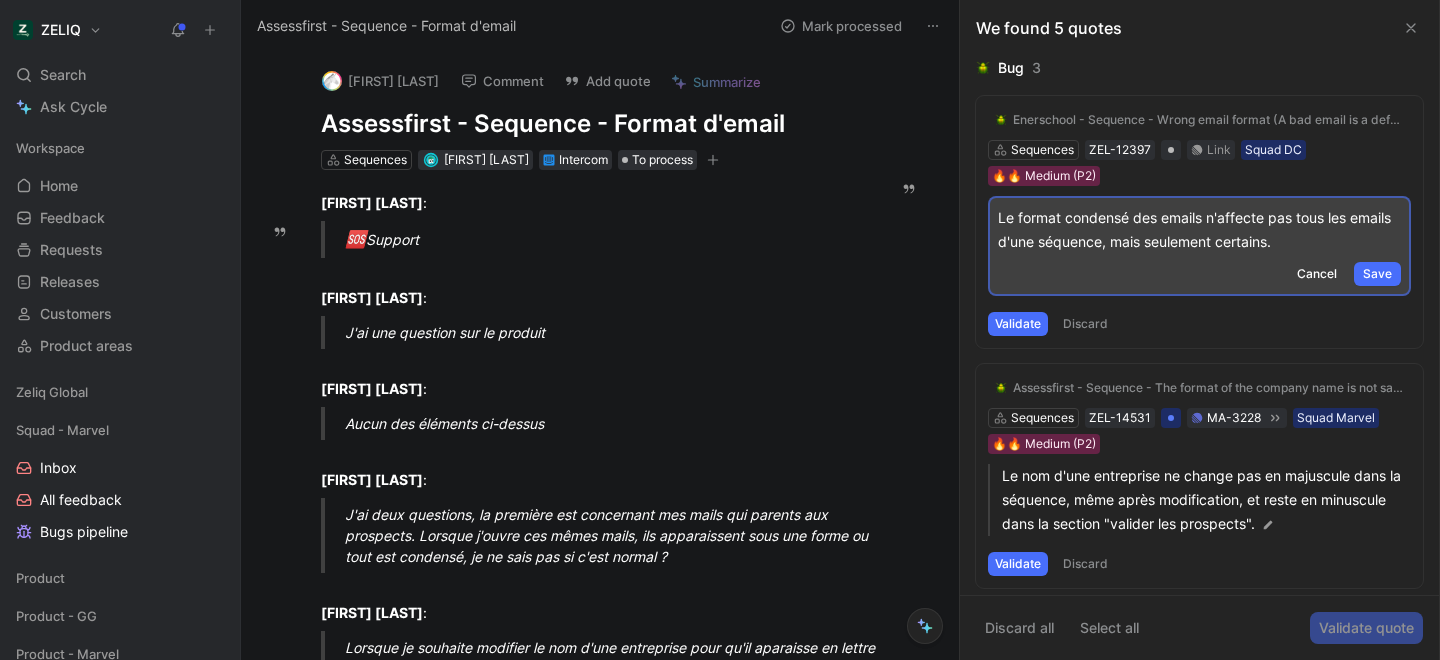 click on "Enerschool - Sequence - Wrong email format (A bad email is a default) Sequences [FIRST] [LAST] ZEL-12397 Link Squad DC 🔥🔥 Medium (P2) Le format condensé des emails n'affecte pas tous les emails d'une séquence, mais seulement certains. Cancel Save Validate Discard" at bounding box center (1199, 222) 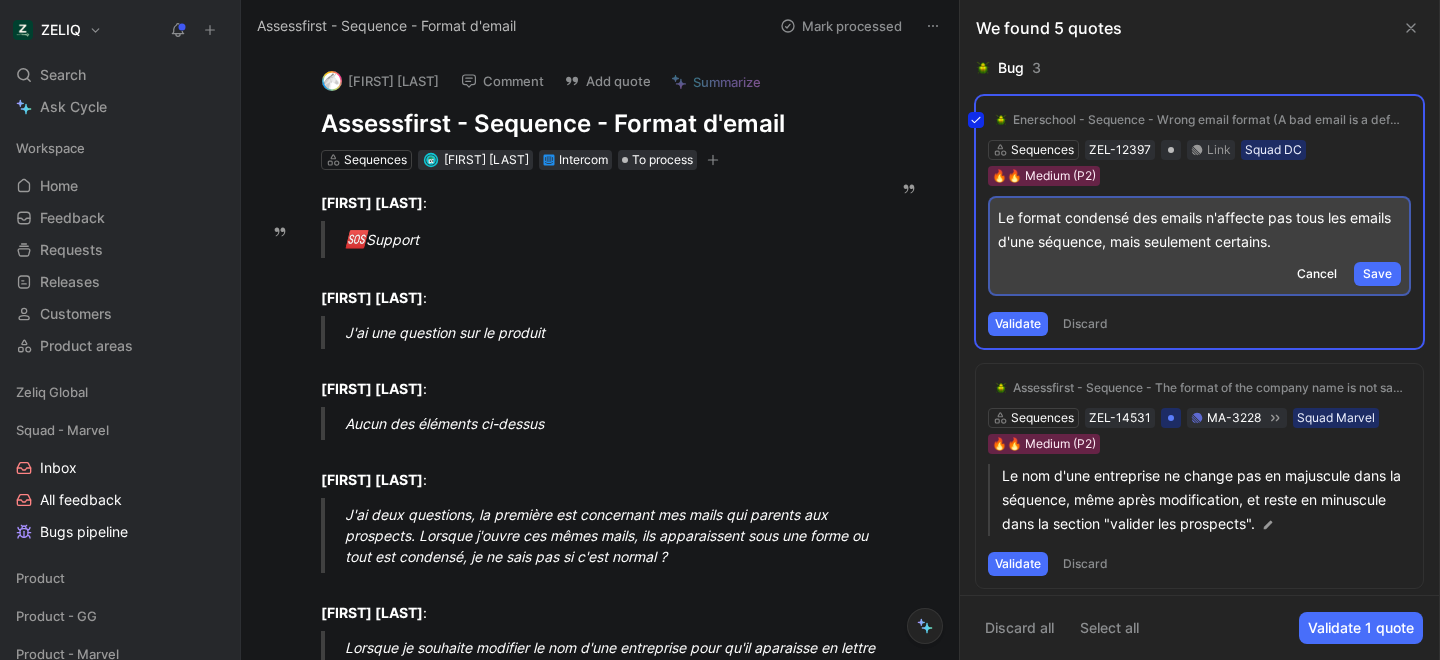 click on "Enerschool - Sequence - Wrong email format (A bad email is a default) Sequences [FIRST] [LAST] ZEL-12397 Link Squad DC 🔥🔥 Medium (P2) Le format condensé des emails n'affecte pas tous les emails d'une séquence, mais seulement certains. Cancel Save Validate Discard" at bounding box center (1199, 222) 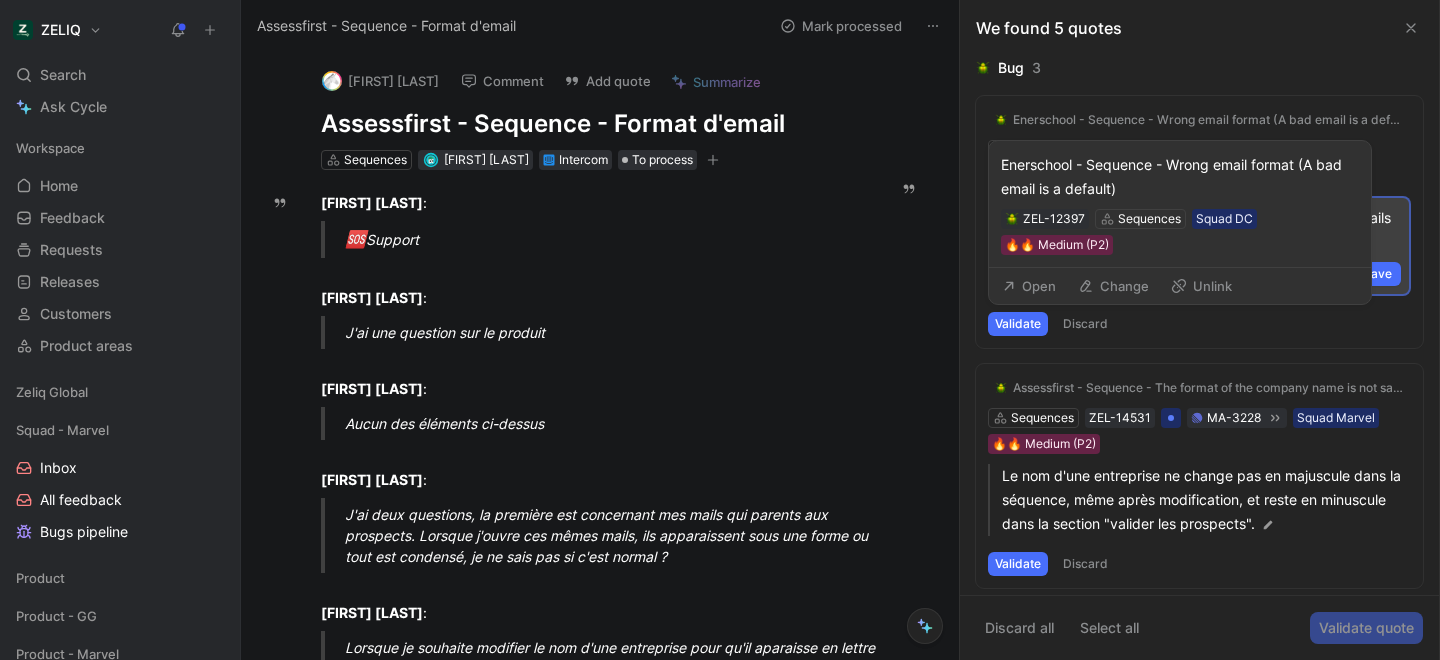click on "Open" at bounding box center (1029, 286) 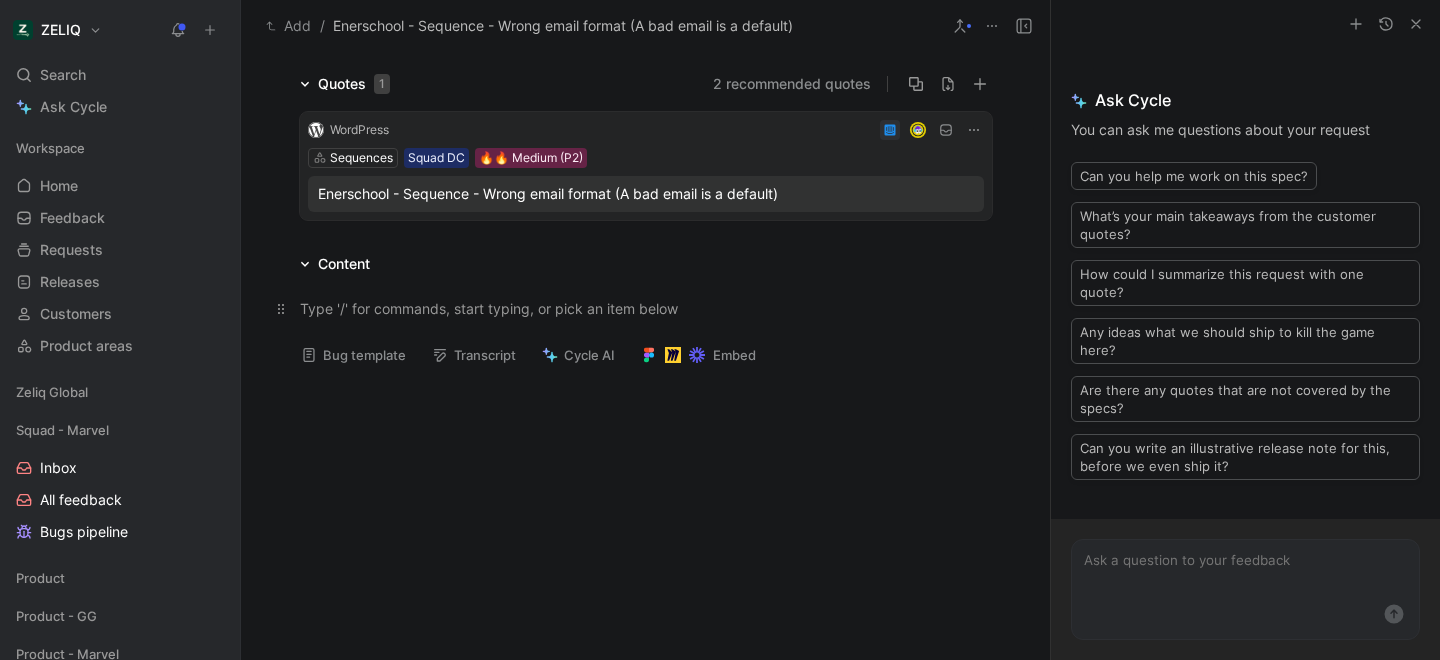 scroll, scrollTop: 188, scrollLeft: 0, axis: vertical 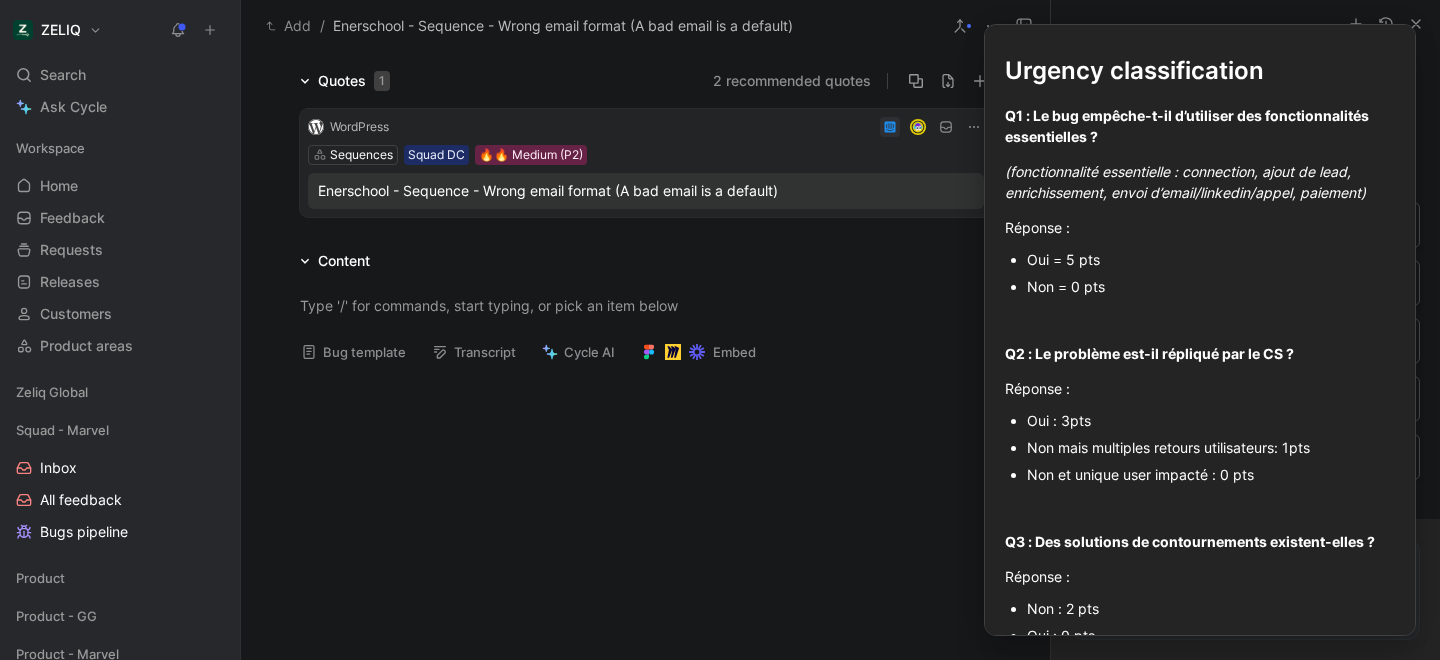 click on "Bug template" at bounding box center [353, 352] 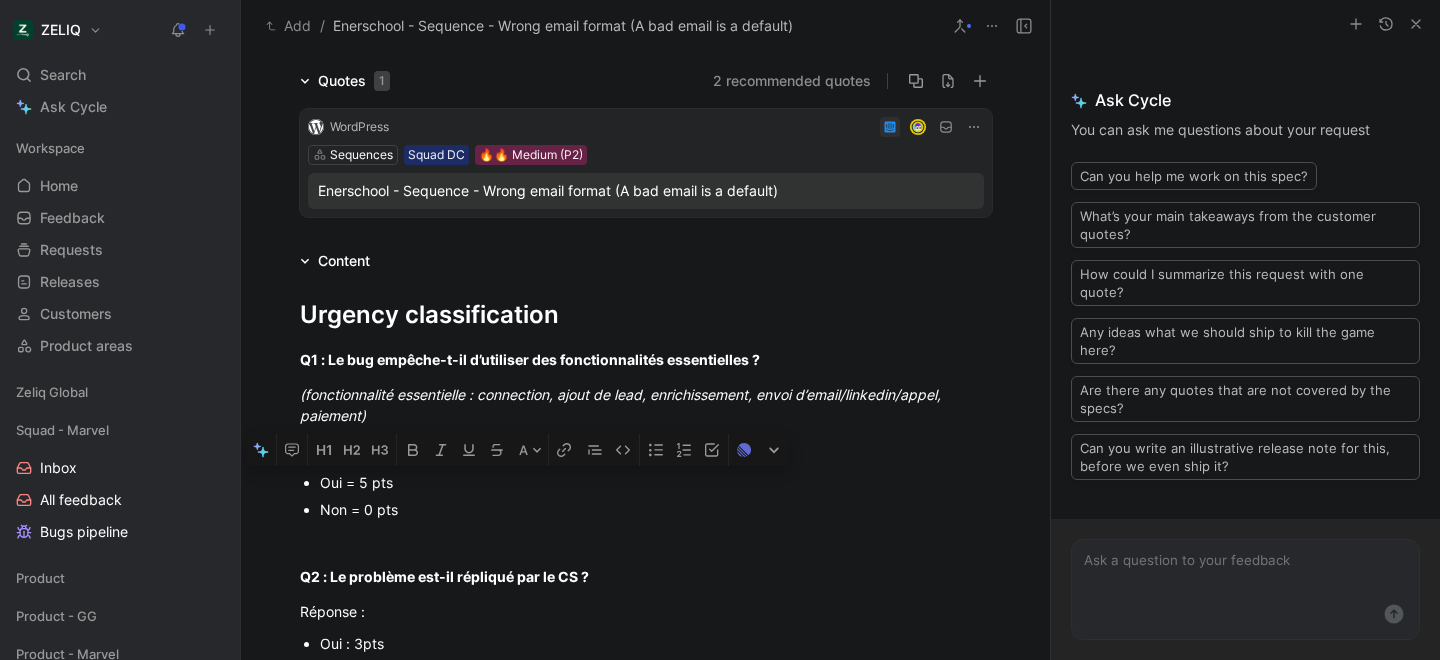 drag, startPoint x: 320, startPoint y: 481, endPoint x: 391, endPoint y: 483, distance: 71.02816 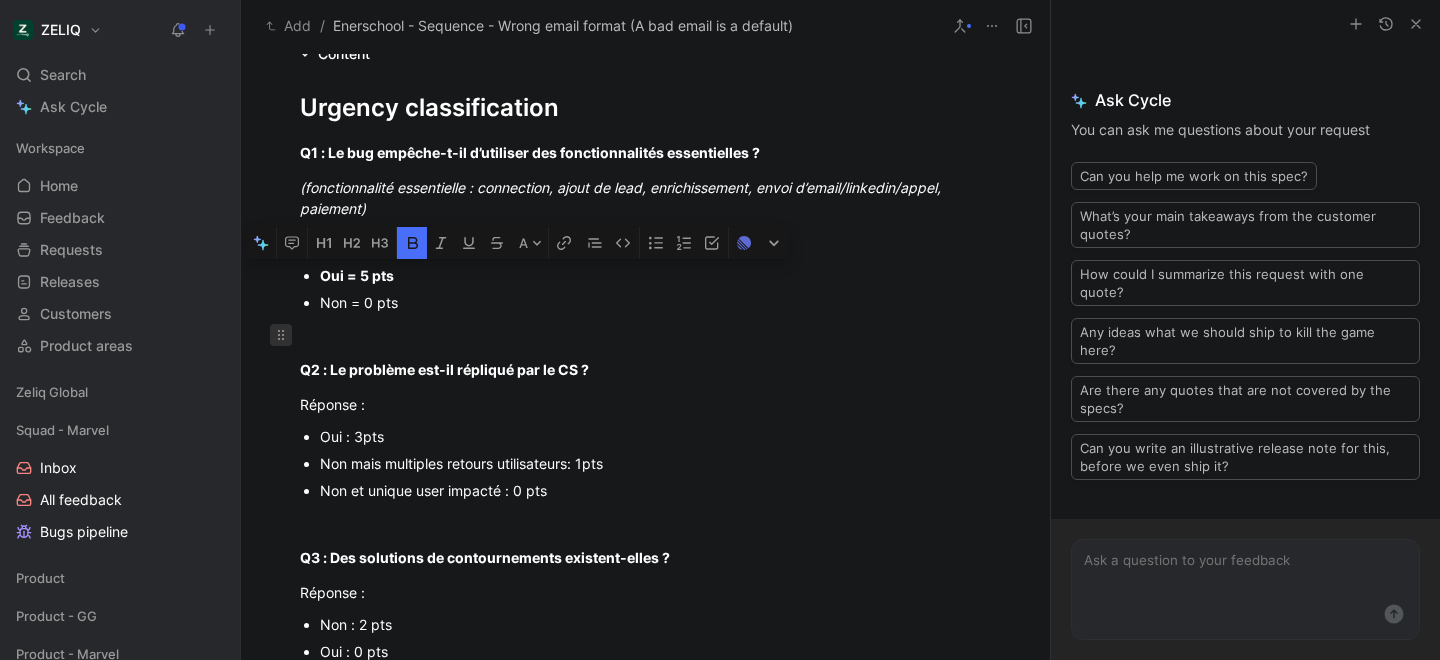 scroll, scrollTop: 397, scrollLeft: 0, axis: vertical 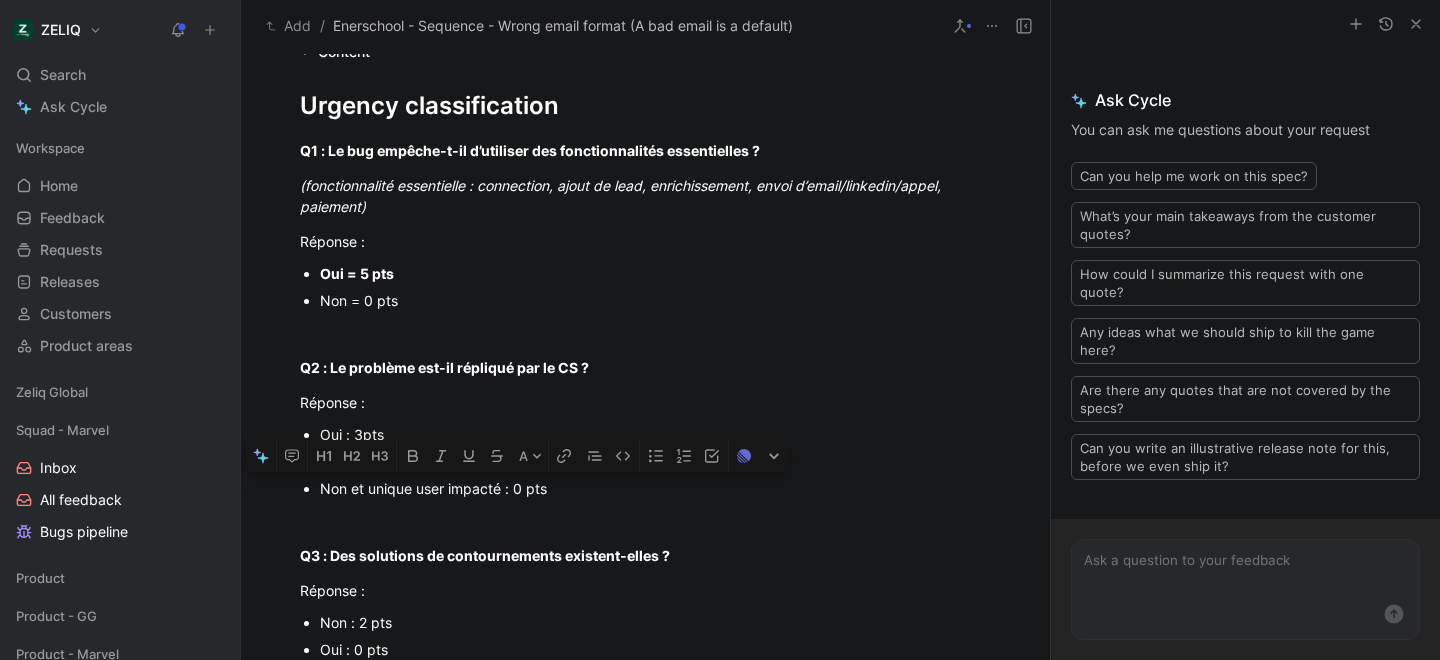drag, startPoint x: 321, startPoint y: 488, endPoint x: 552, endPoint y: 499, distance: 231.26175 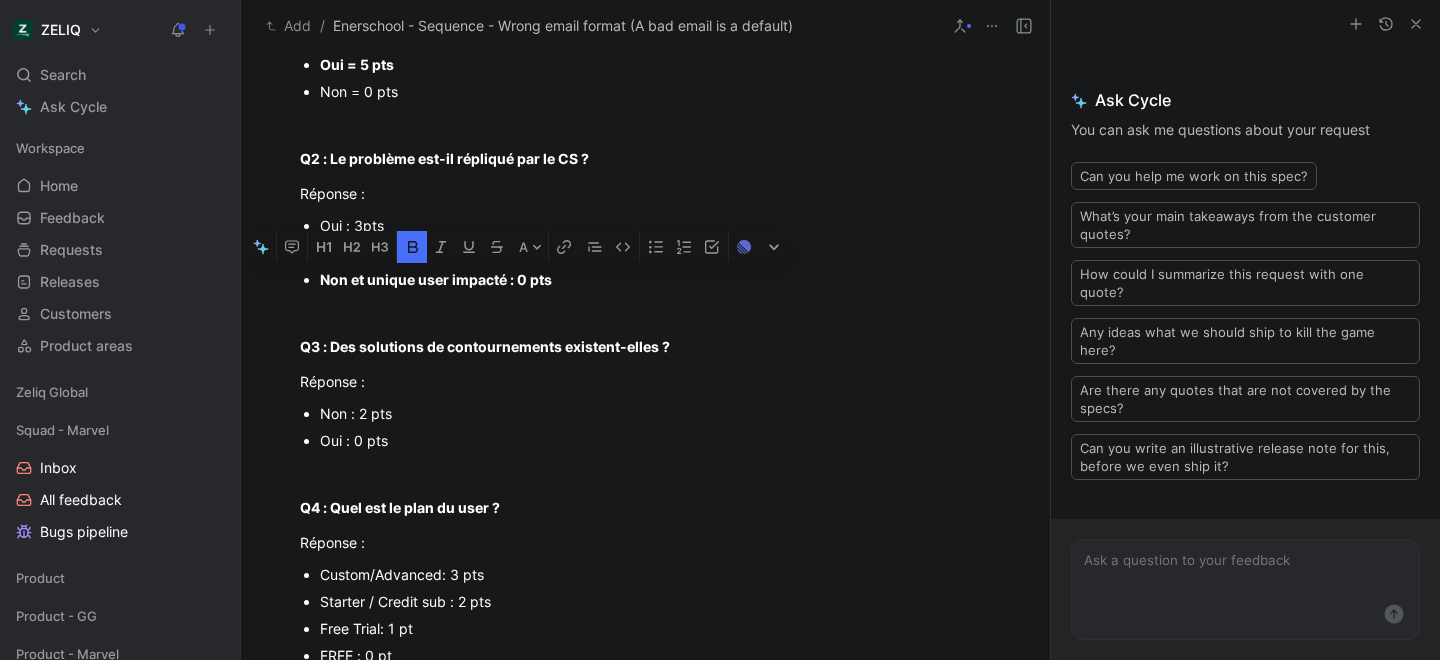 scroll, scrollTop: 612, scrollLeft: 0, axis: vertical 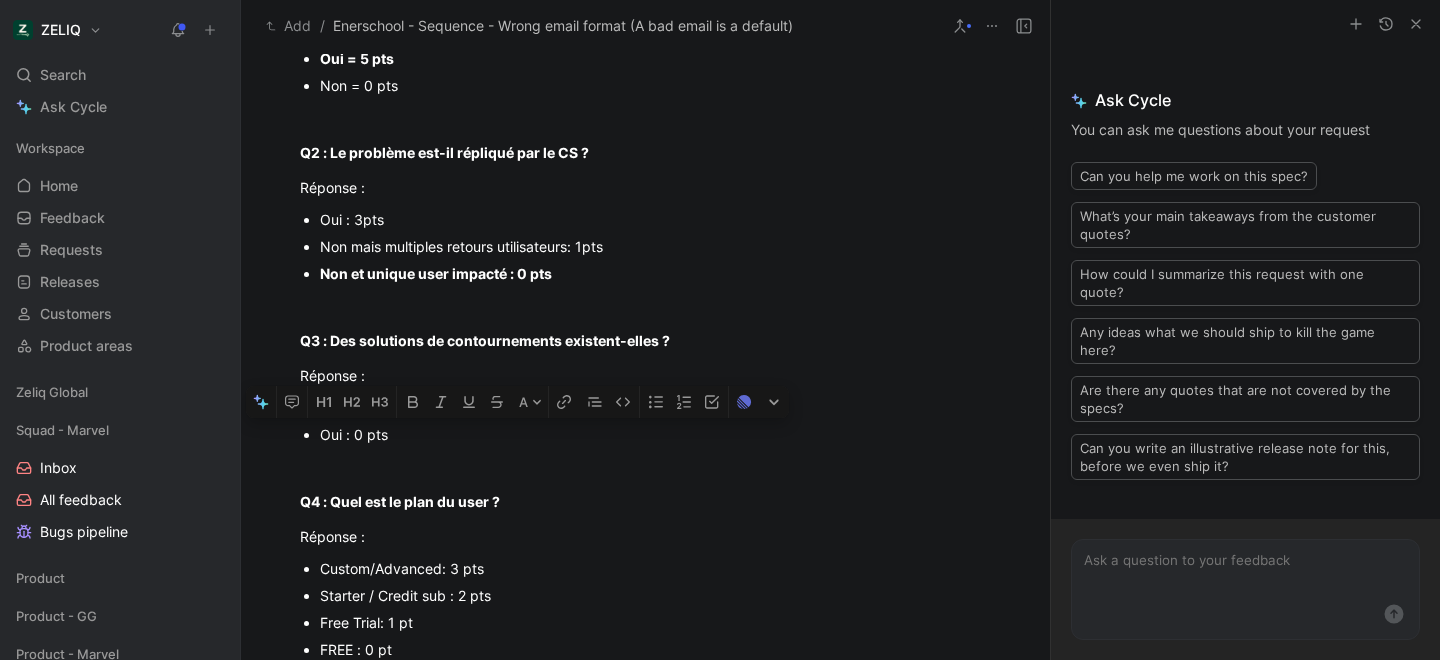 drag, startPoint x: 318, startPoint y: 433, endPoint x: 396, endPoint y: 433, distance: 78 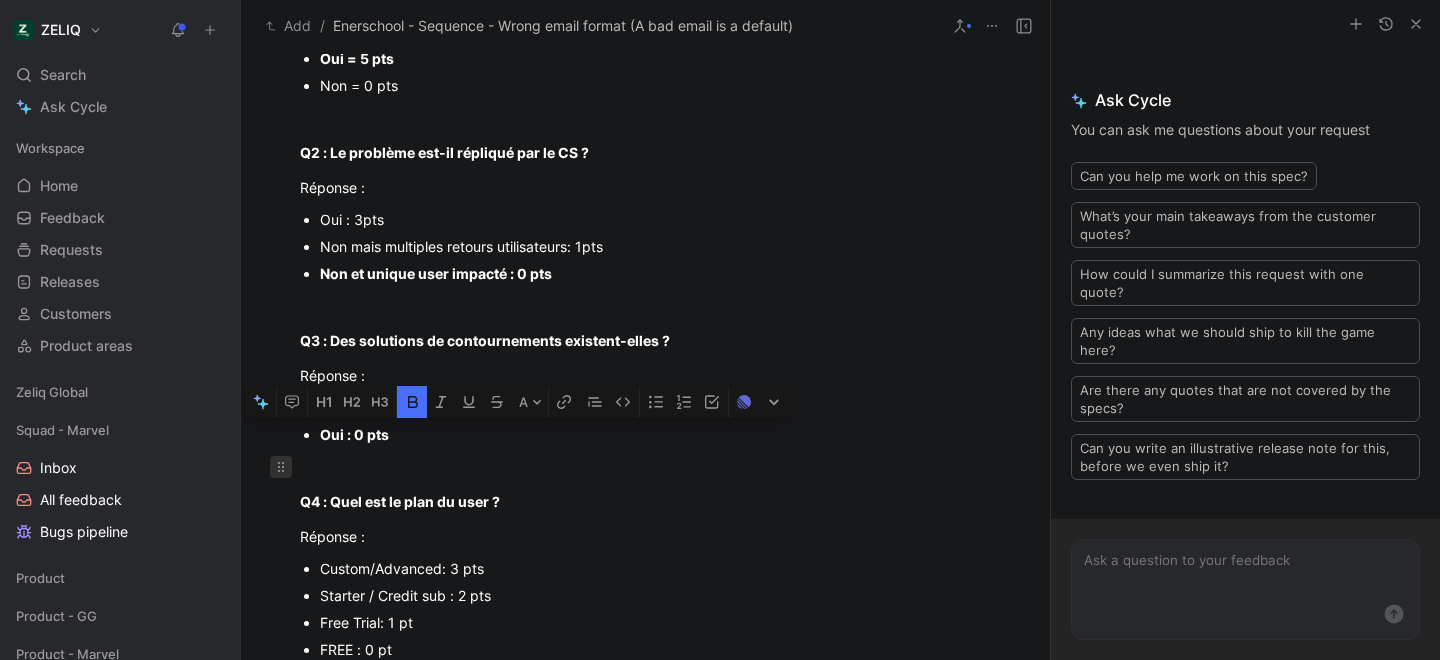 click 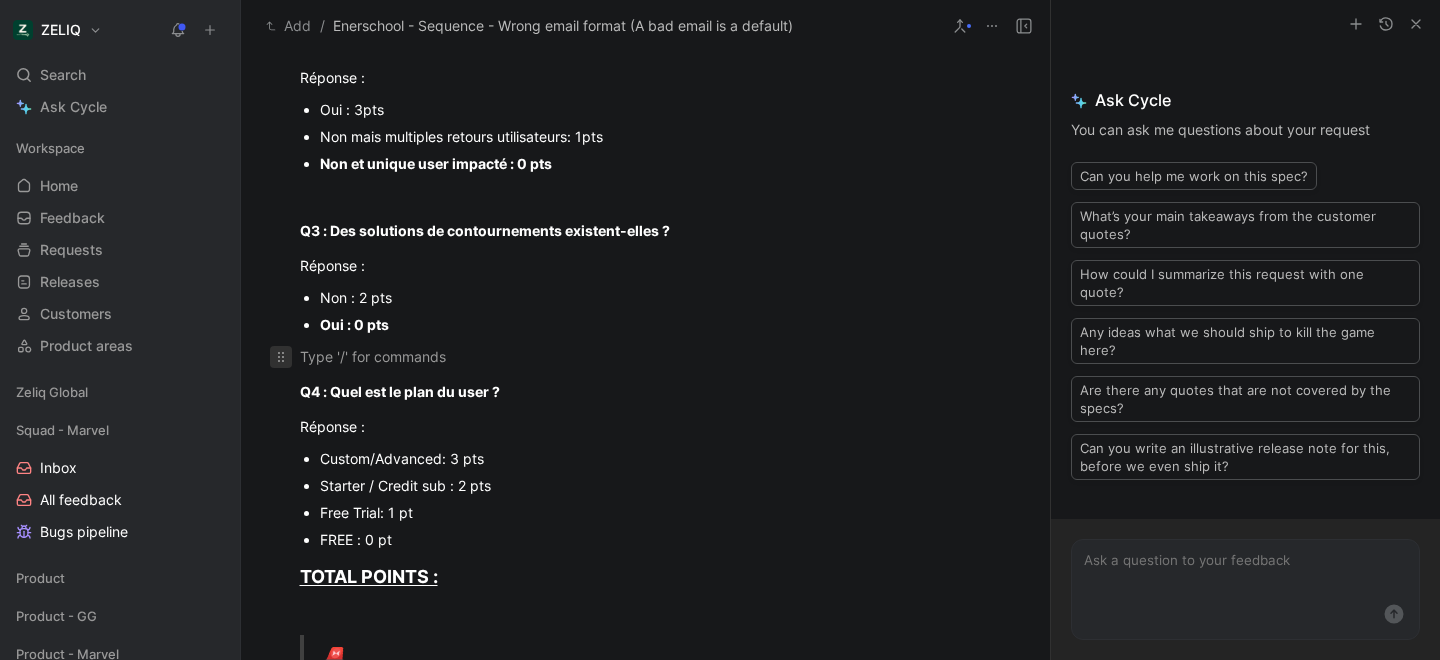 scroll, scrollTop: 761, scrollLeft: 0, axis: vertical 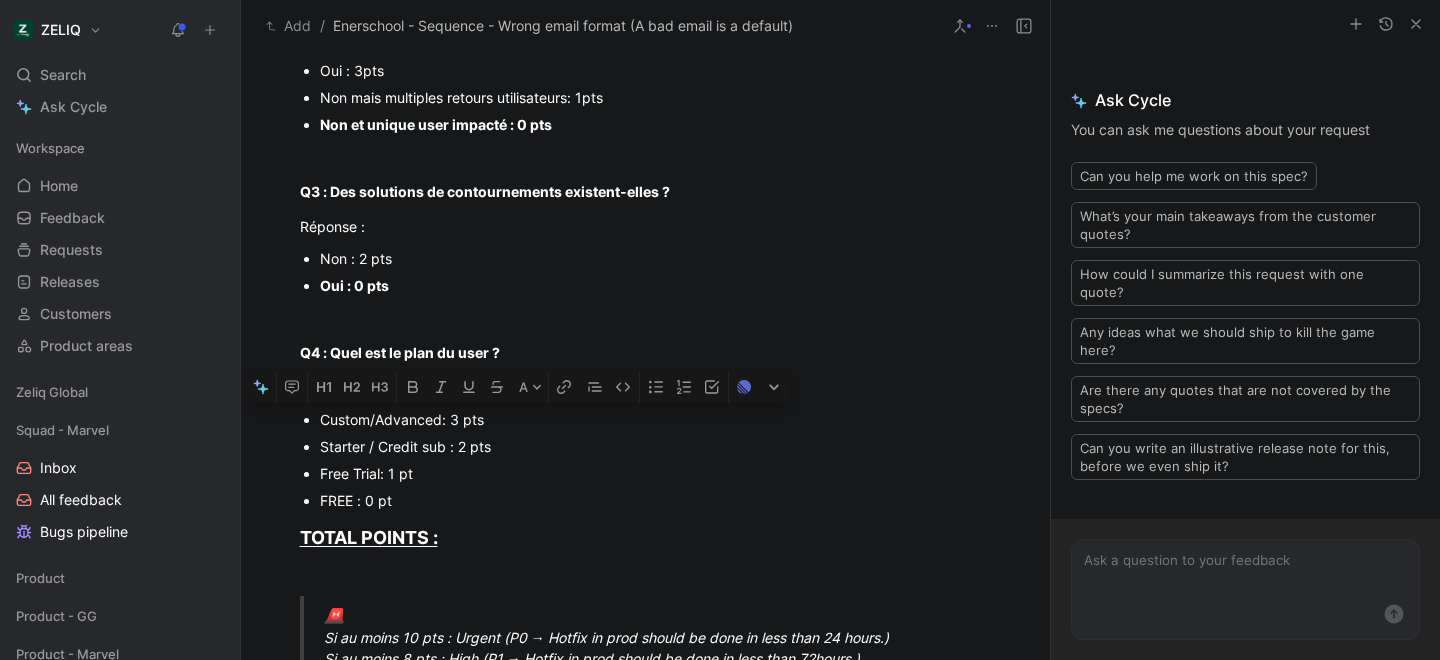 drag, startPoint x: 317, startPoint y: 419, endPoint x: 510, endPoint y: 429, distance: 193.2589 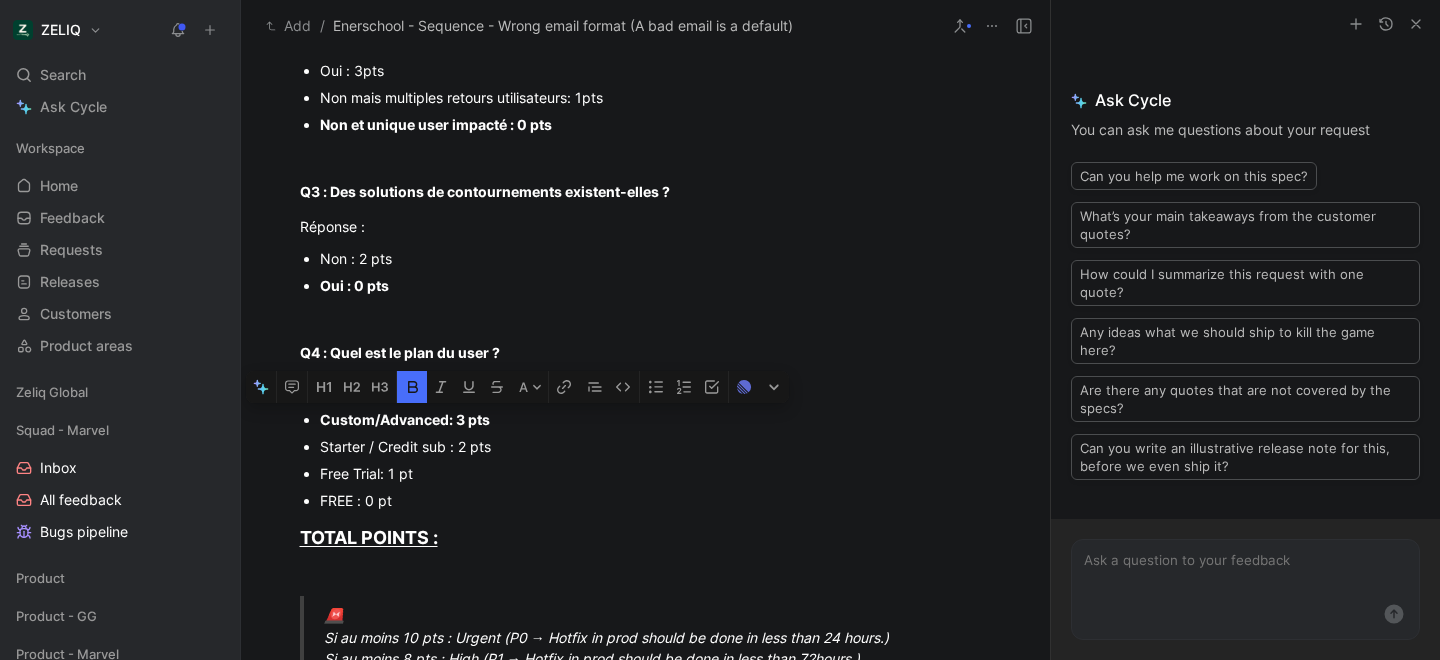 scroll, scrollTop: 1001, scrollLeft: 0, axis: vertical 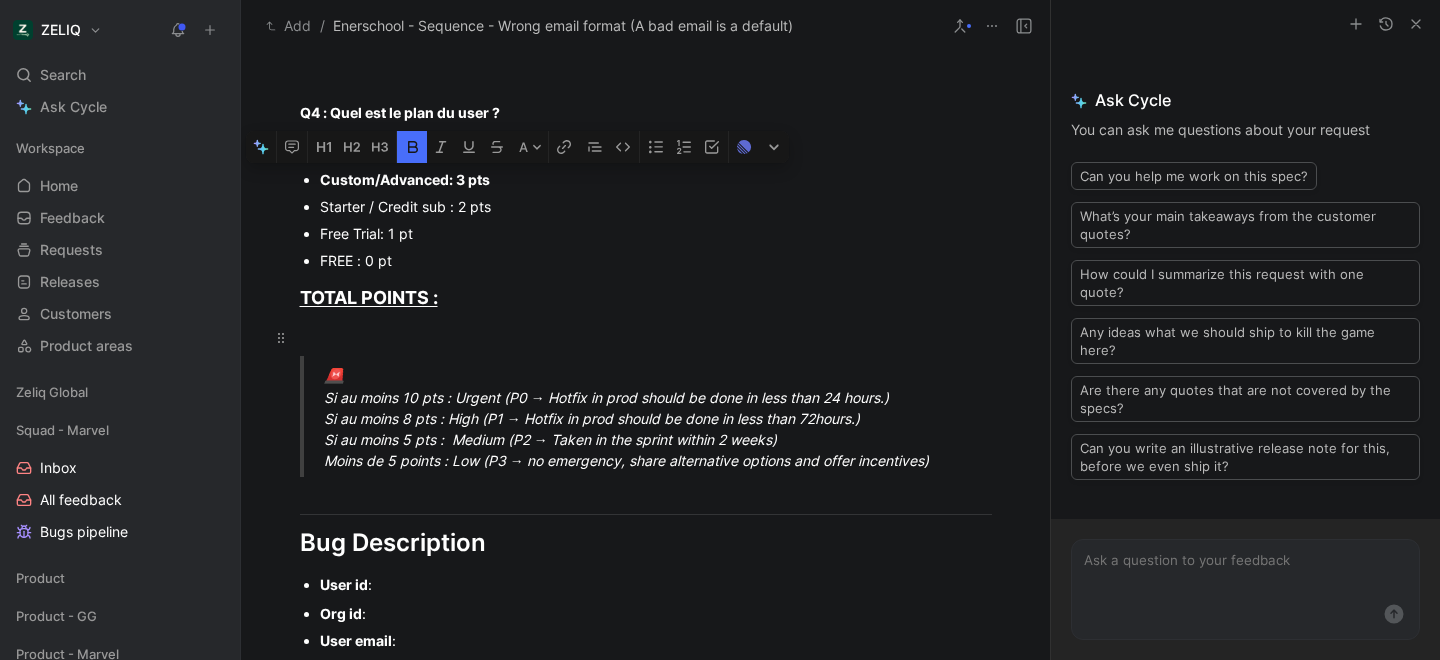 click at bounding box center [646, 337] 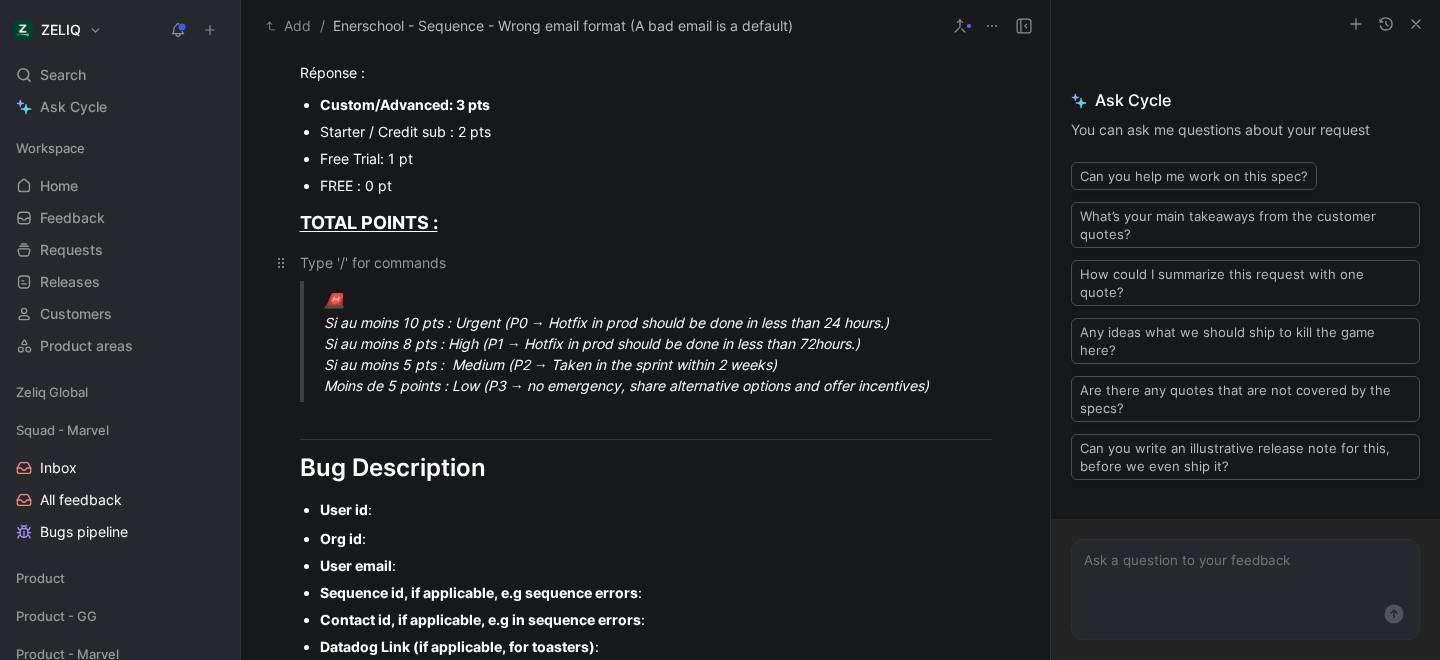 scroll, scrollTop: 1081, scrollLeft: 0, axis: vertical 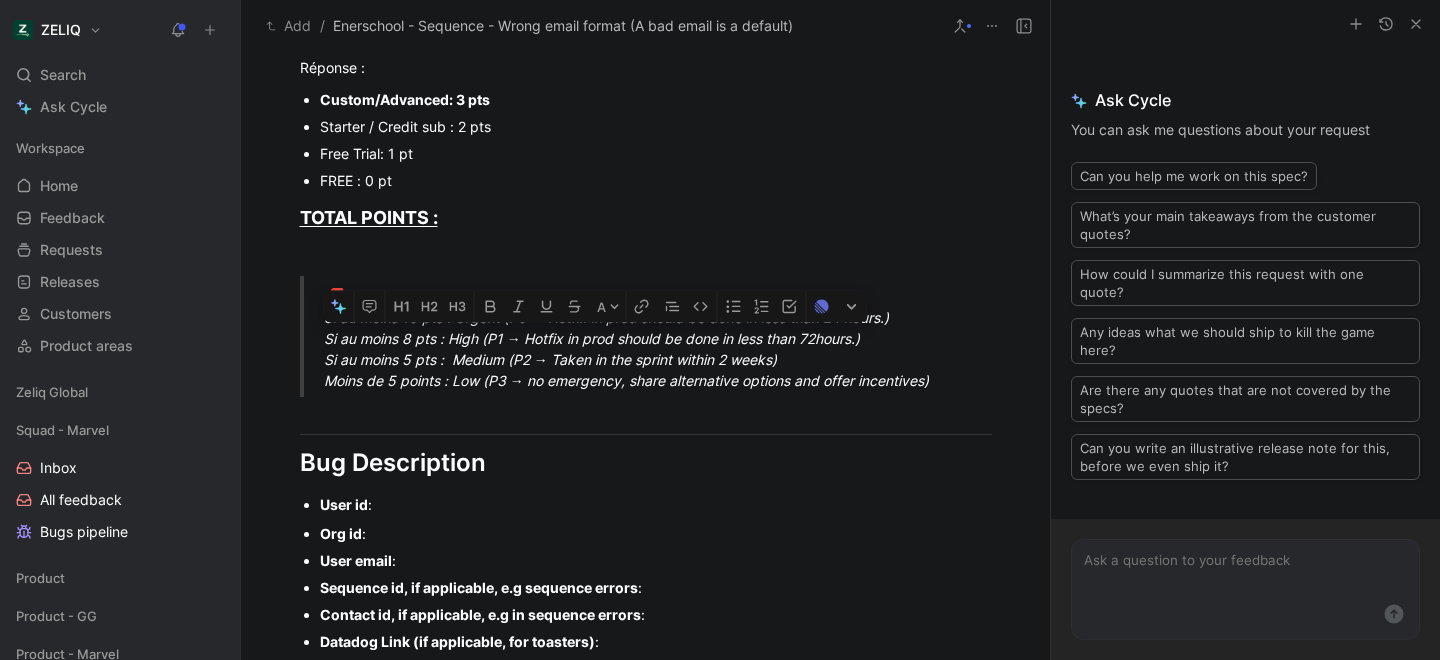 drag, startPoint x: 327, startPoint y: 340, endPoint x: 887, endPoint y: 339, distance: 560.0009 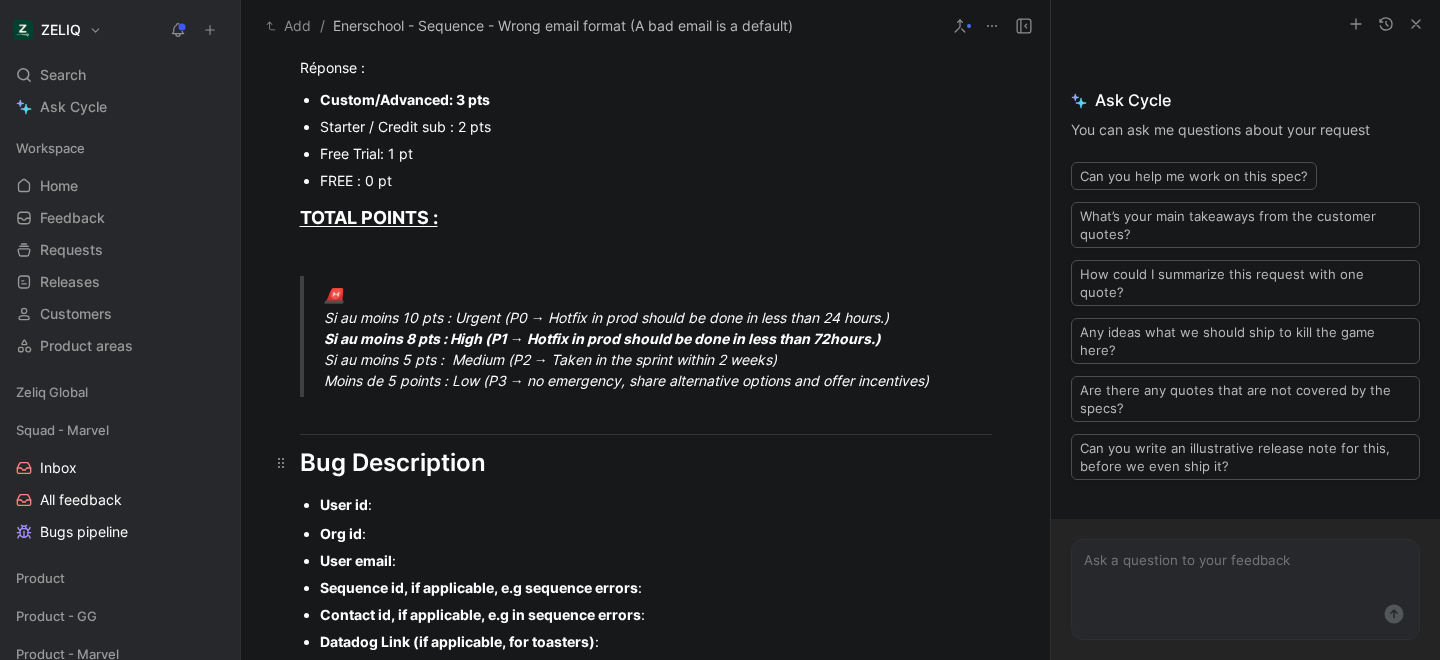 click on "Bug Description" at bounding box center (646, 463) 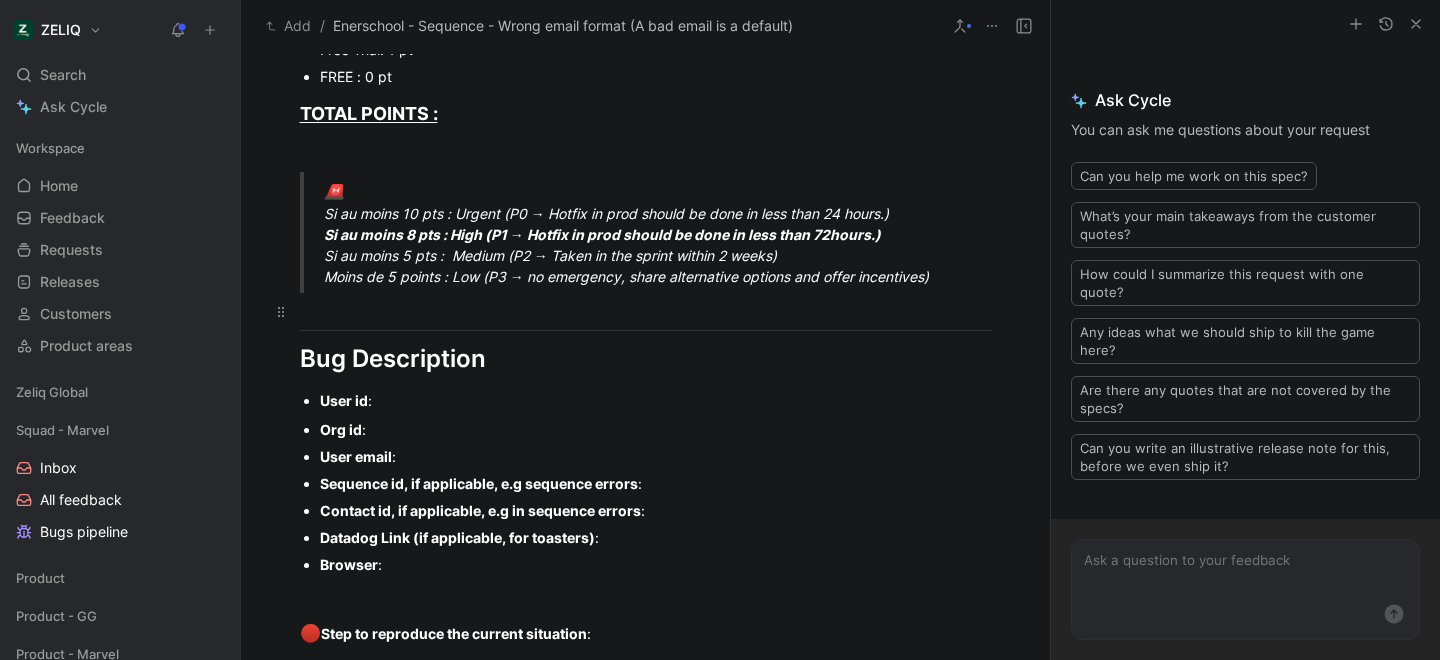 scroll, scrollTop: 1201, scrollLeft: 0, axis: vertical 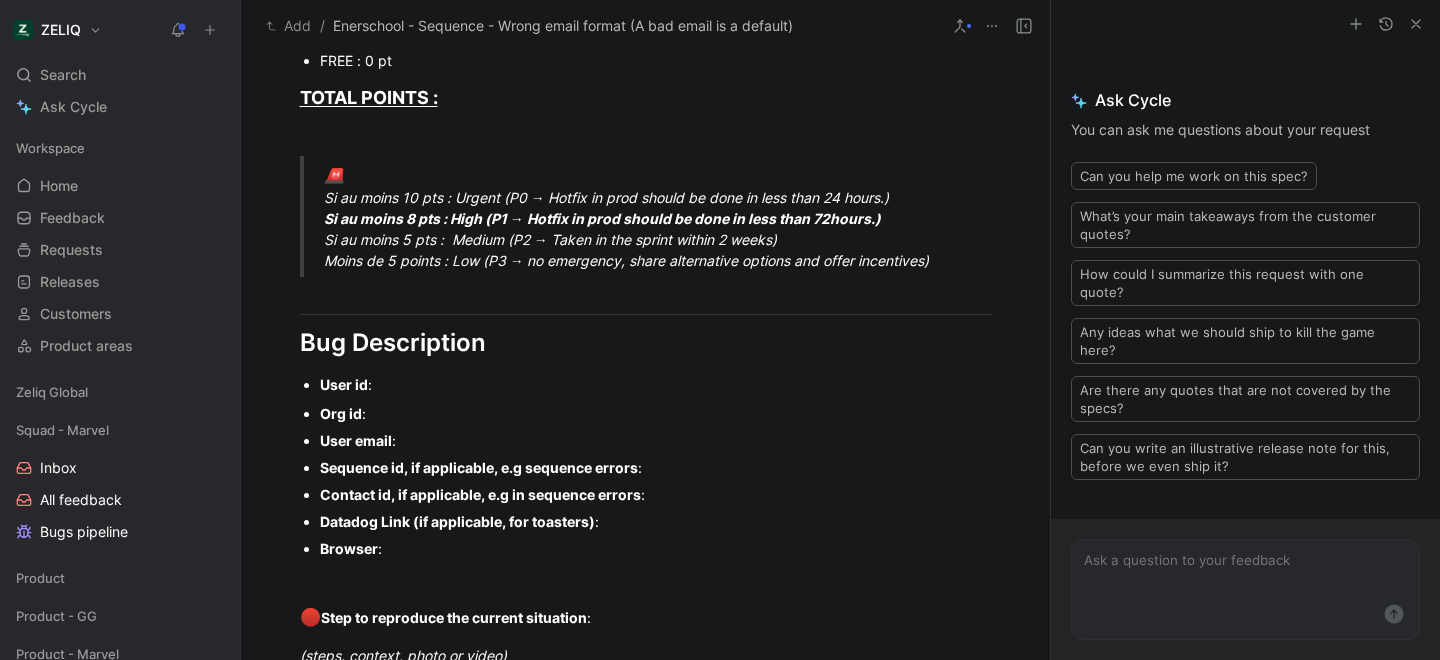 click on "User id :" at bounding box center [656, 384] 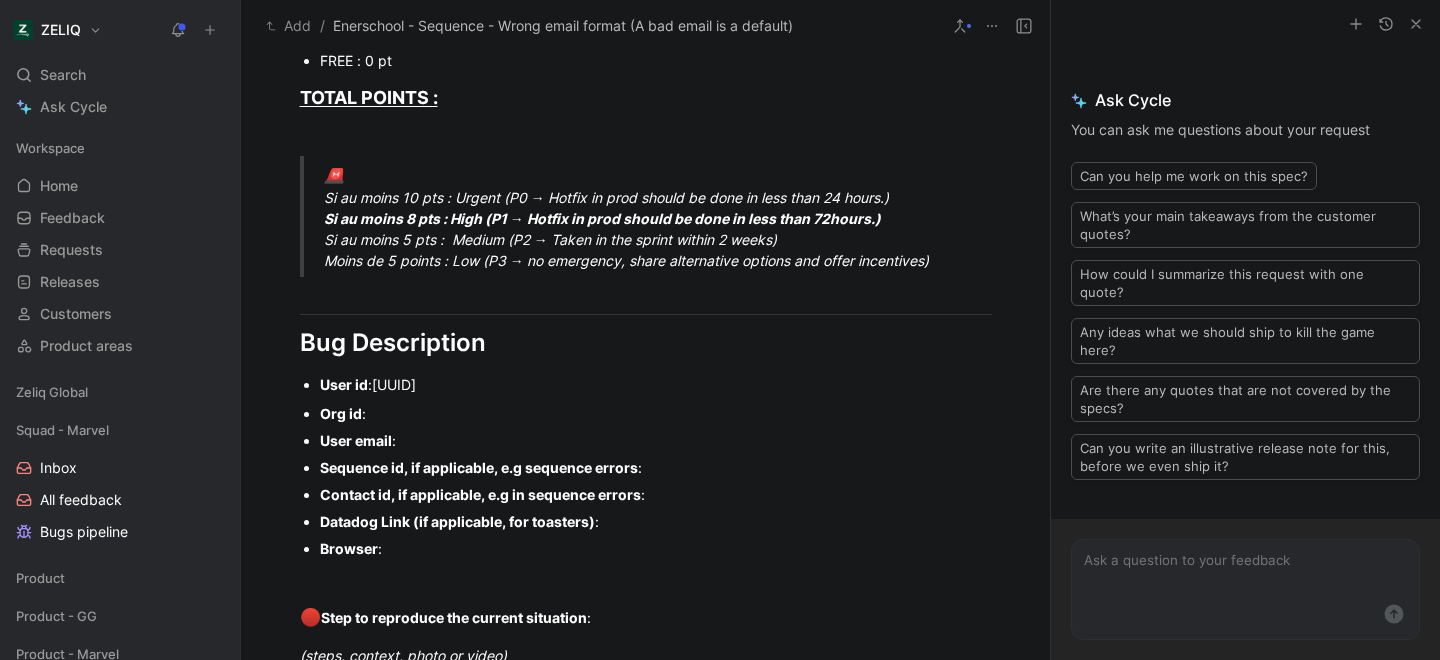 click on "Org id :" at bounding box center (656, 413) 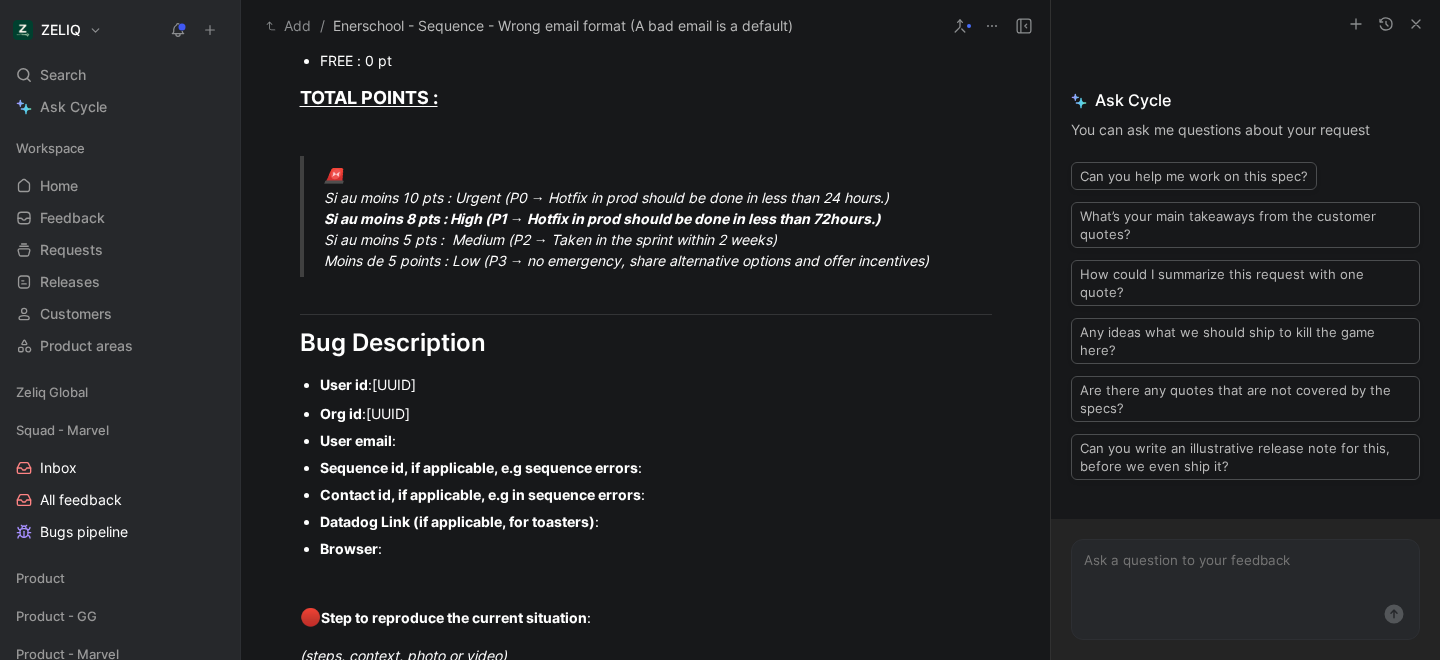 click on "User email :" at bounding box center [656, 440] 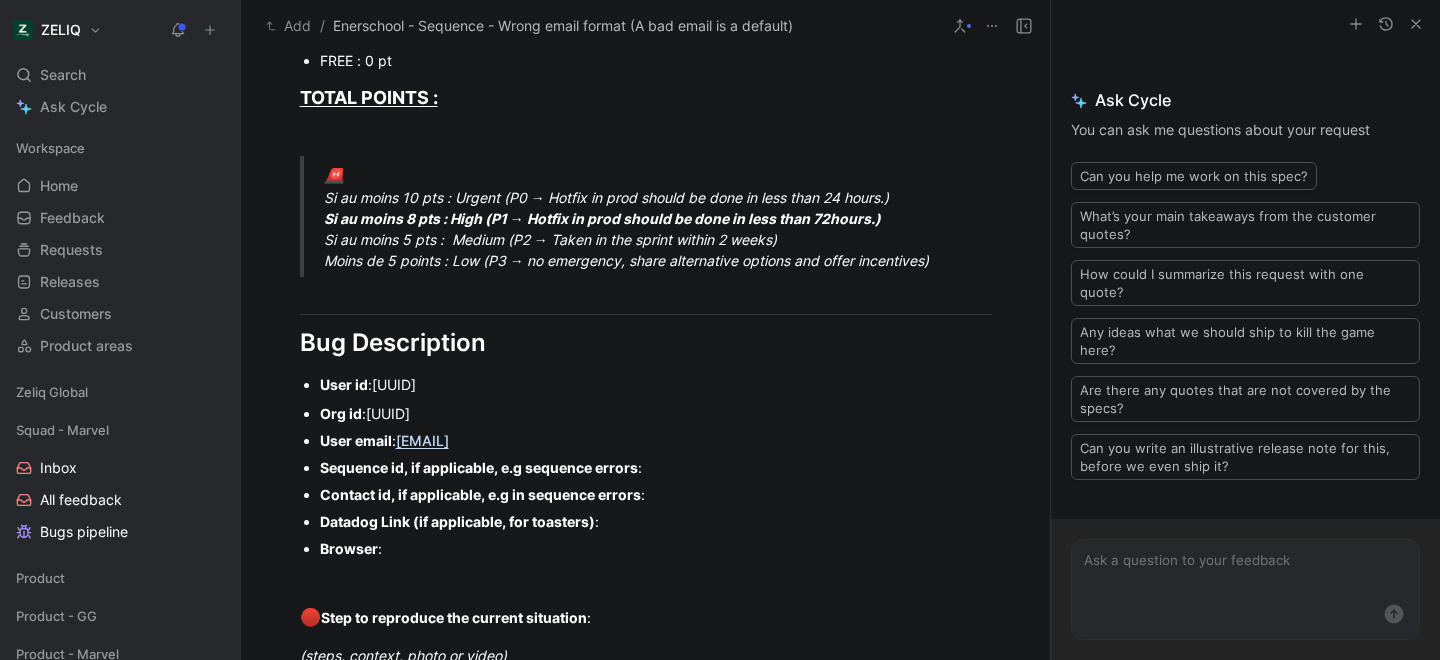 click on "Sequence id, if applicable, e.g sequence errors :" at bounding box center (656, 467) 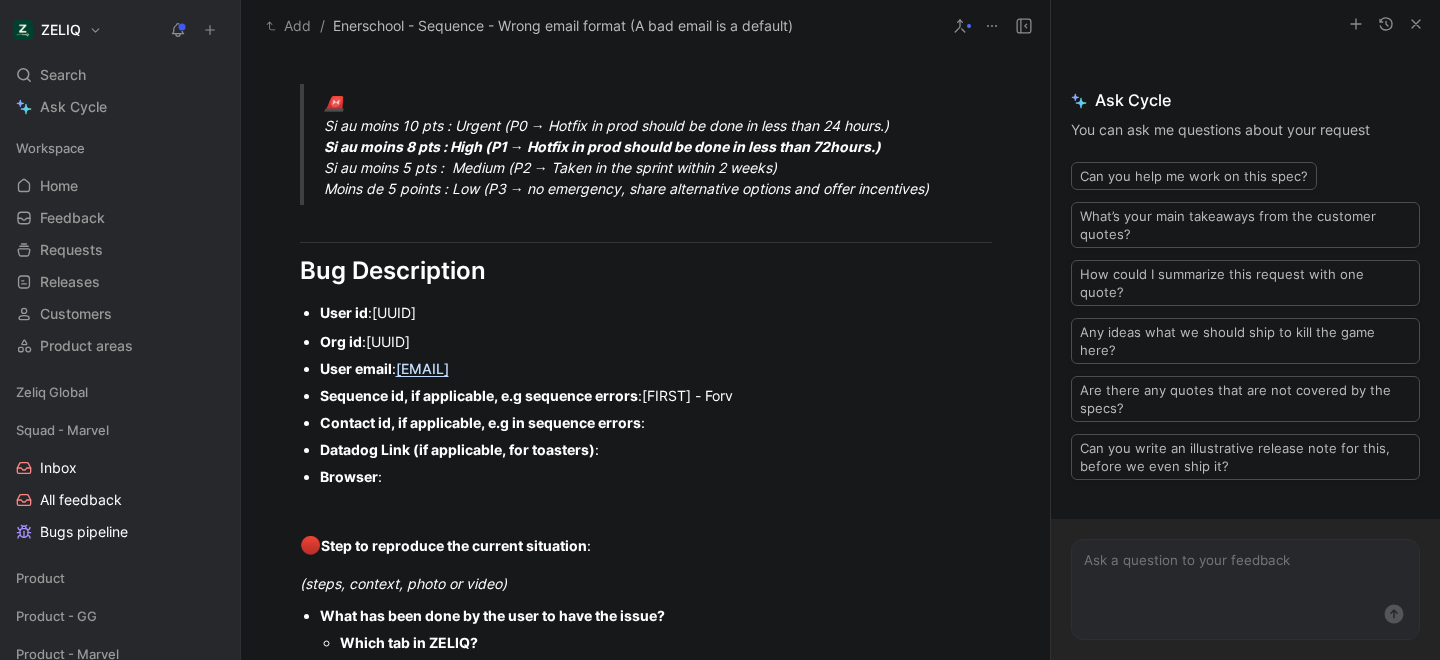 scroll, scrollTop: 1281, scrollLeft: 0, axis: vertical 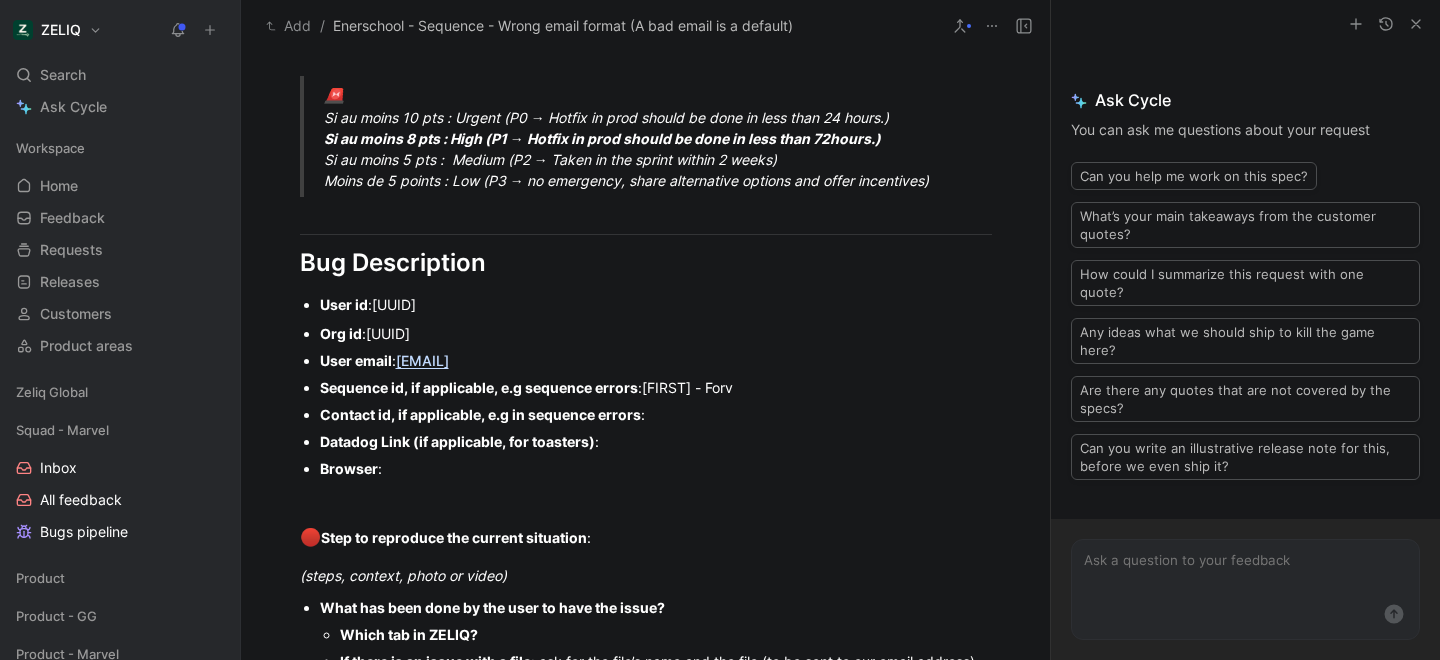 click on "Contact id, if applicable, e.g in sequence errors :" at bounding box center [656, 414] 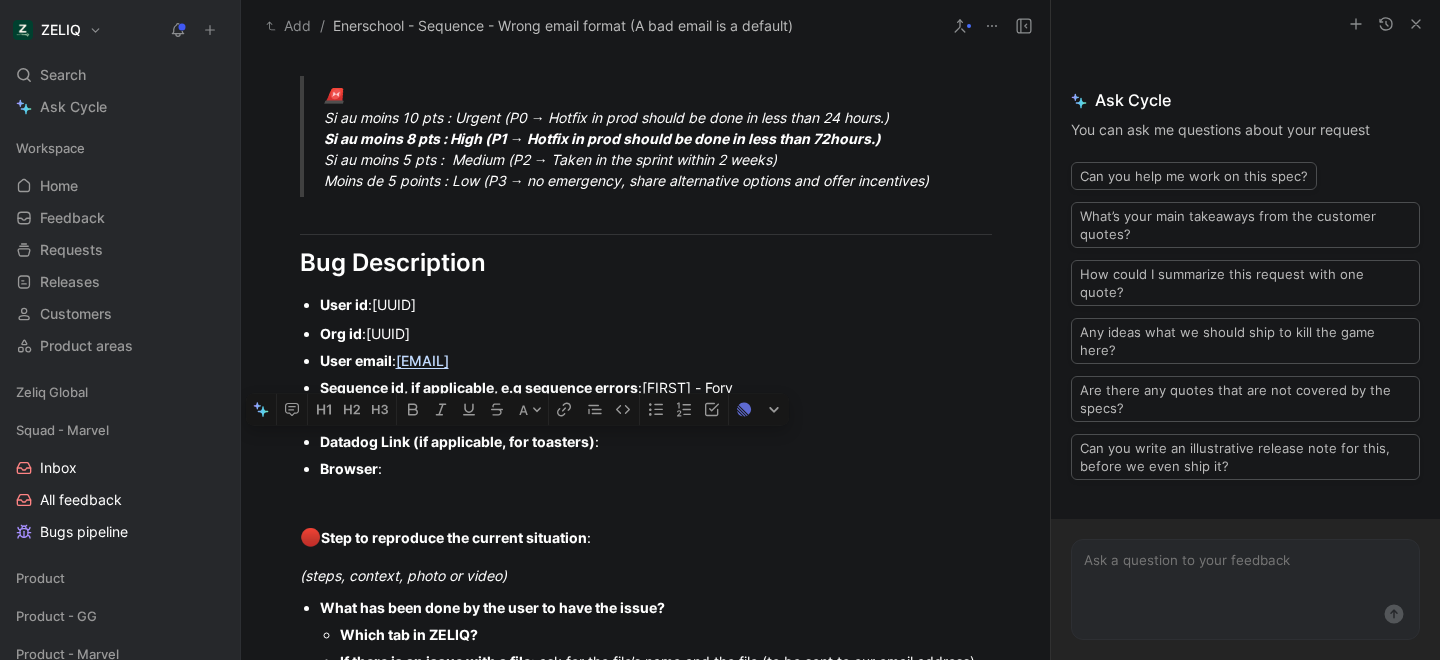 drag, startPoint x: 435, startPoint y: 479, endPoint x: 286, endPoint y: 442, distance: 153.52524 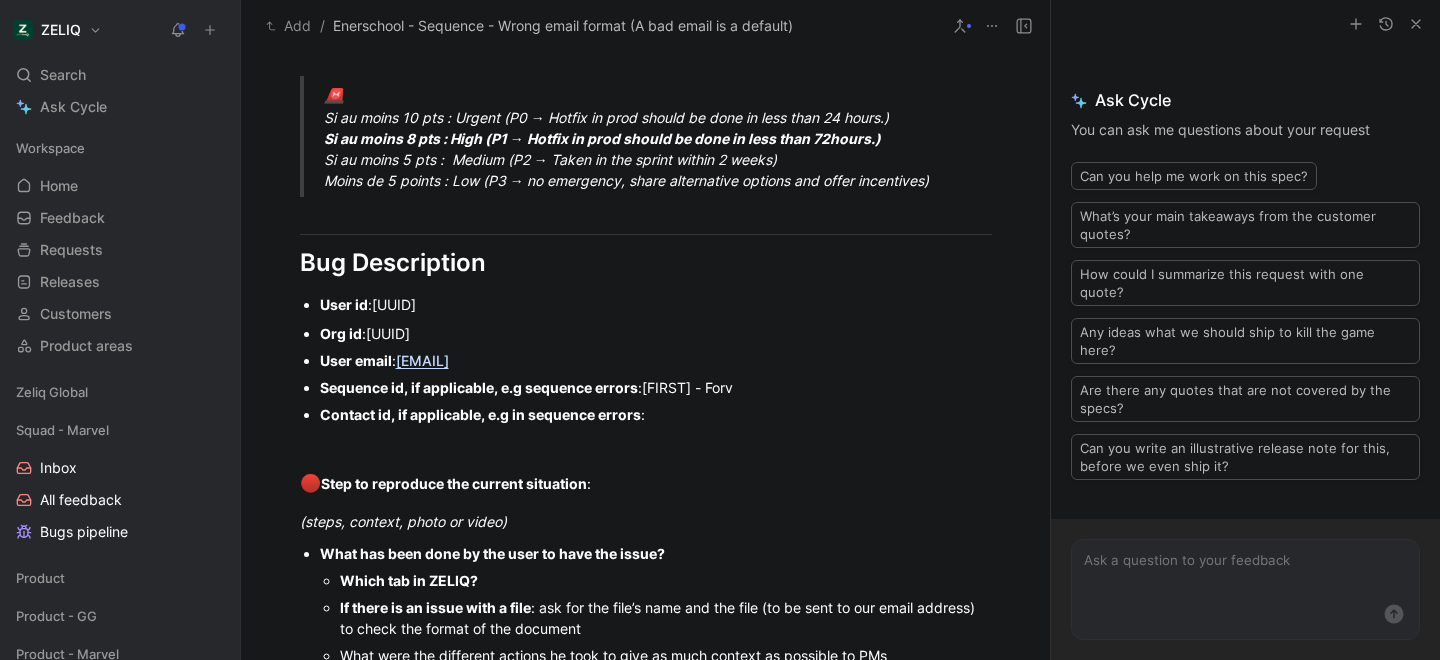 type 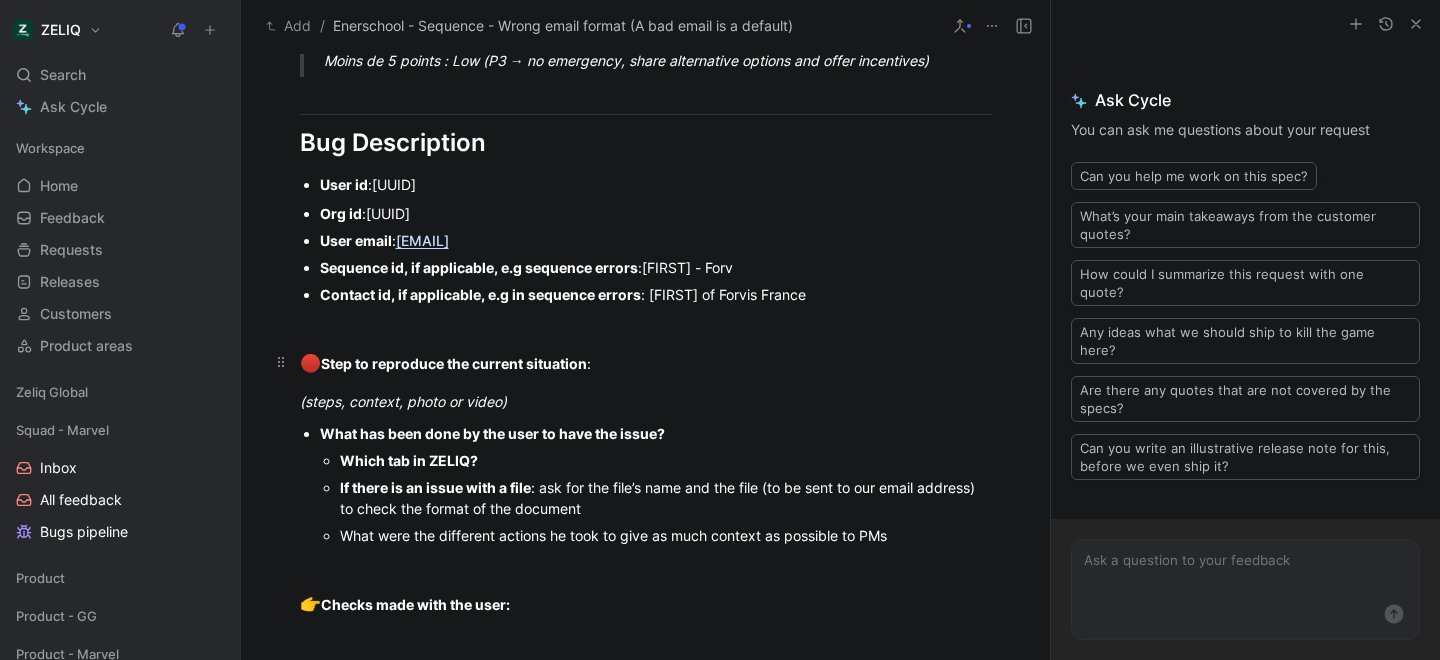 scroll, scrollTop: 1402, scrollLeft: 0, axis: vertical 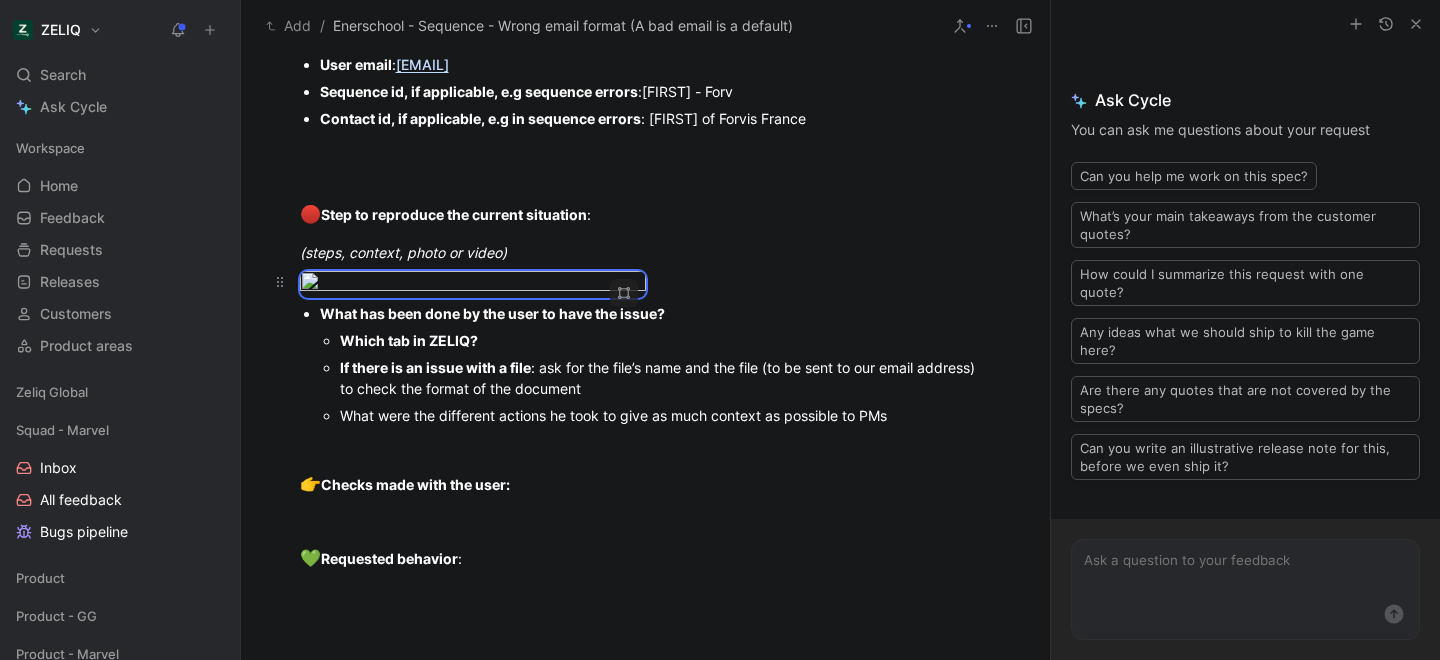 click at bounding box center (646, 284) 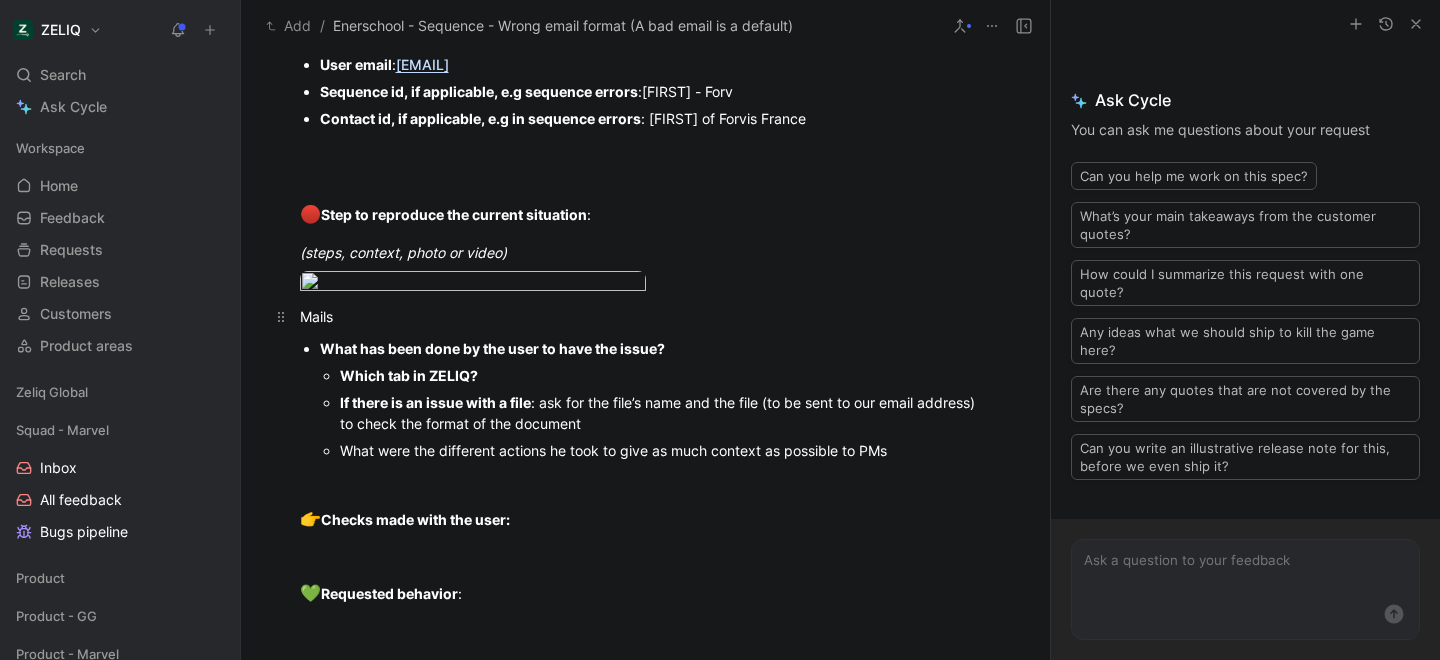 click on "Mails" at bounding box center [646, 316] 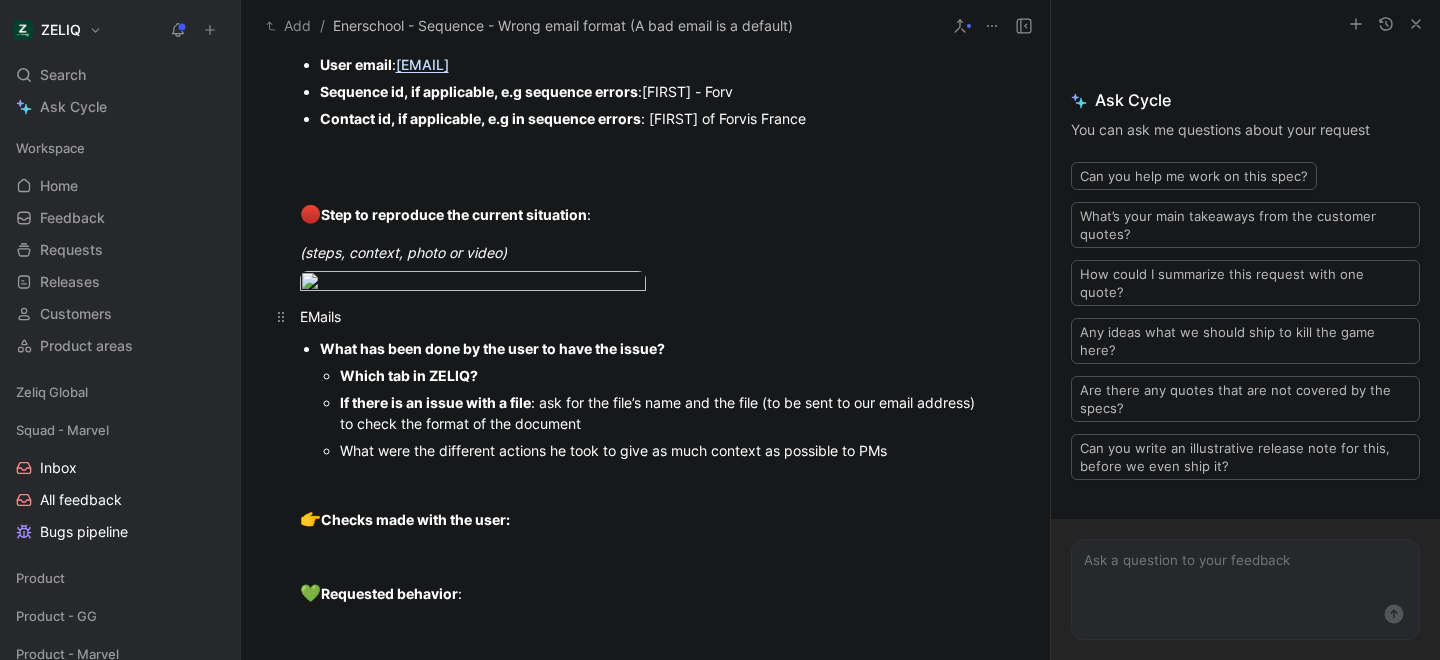 click on "EMails" at bounding box center [646, 316] 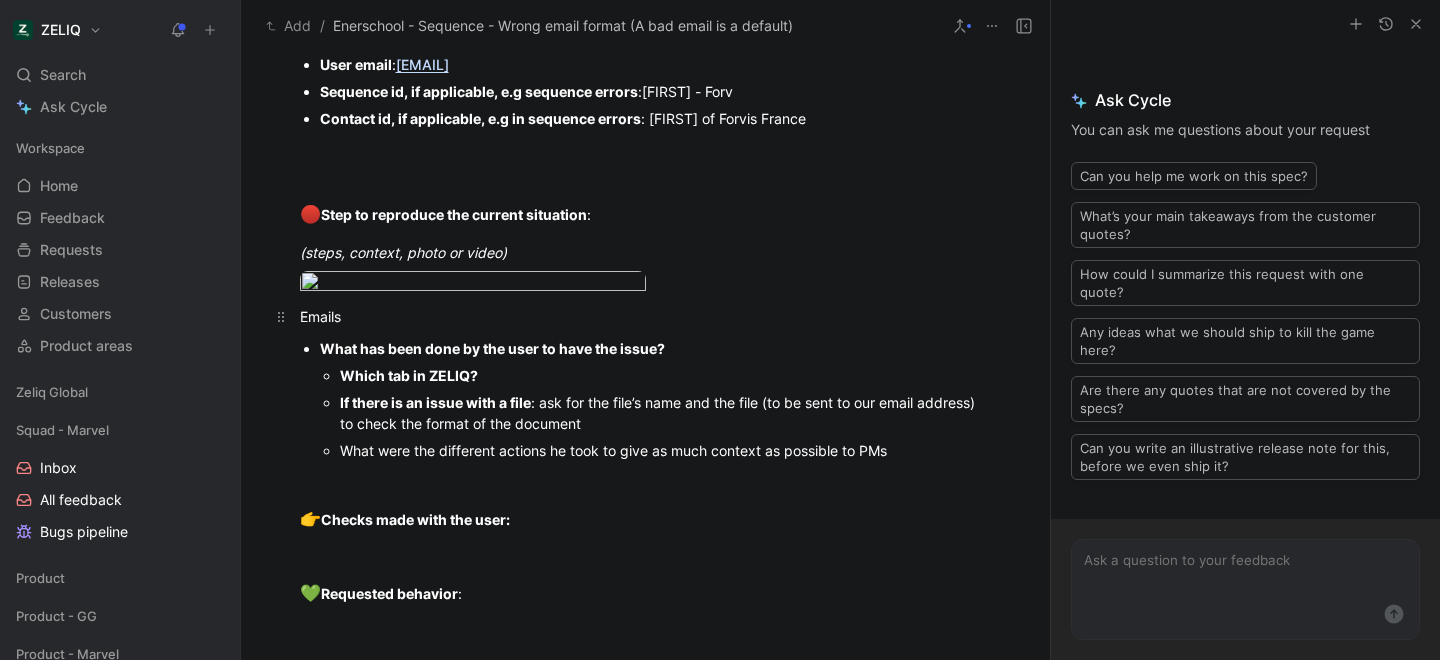 click on "Emails" at bounding box center (646, 316) 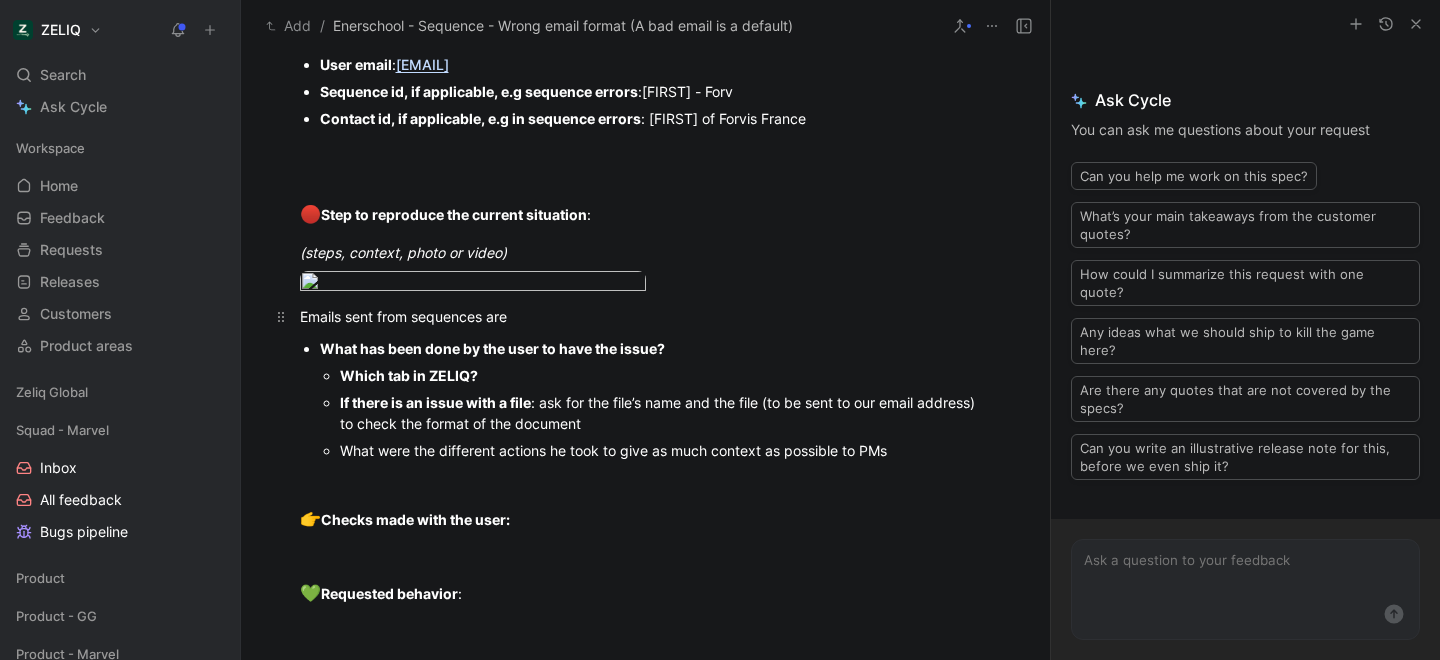 click on "Emails sent from sequences are" at bounding box center [646, 316] 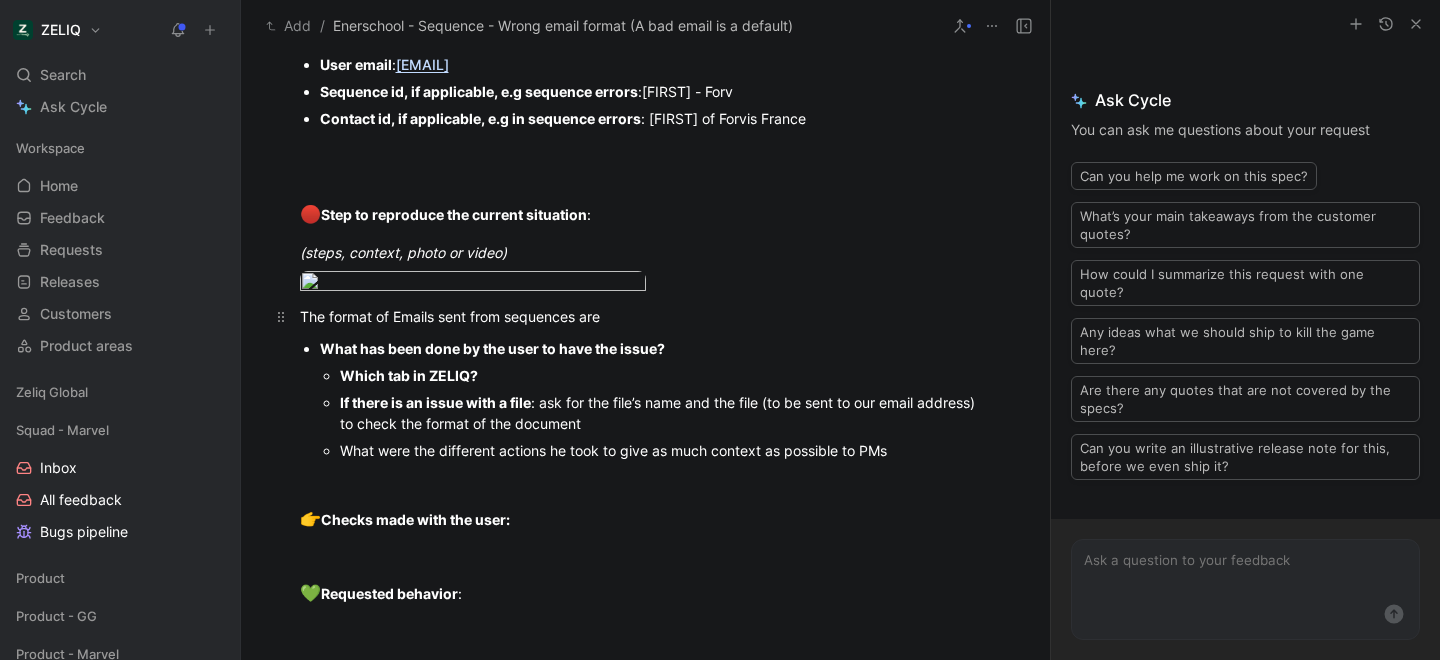 click on "The format of Emails sent from sequences are" at bounding box center (646, 316) 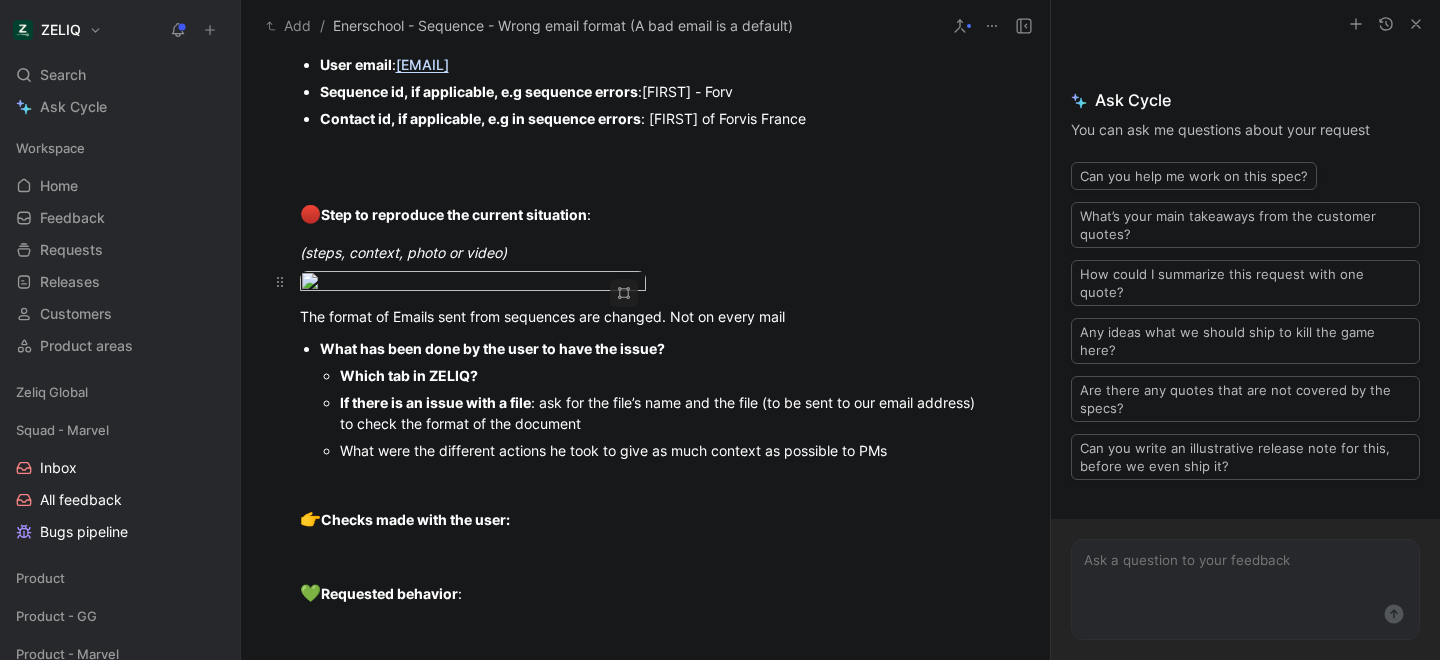 scroll, scrollTop: 1601, scrollLeft: 0, axis: vertical 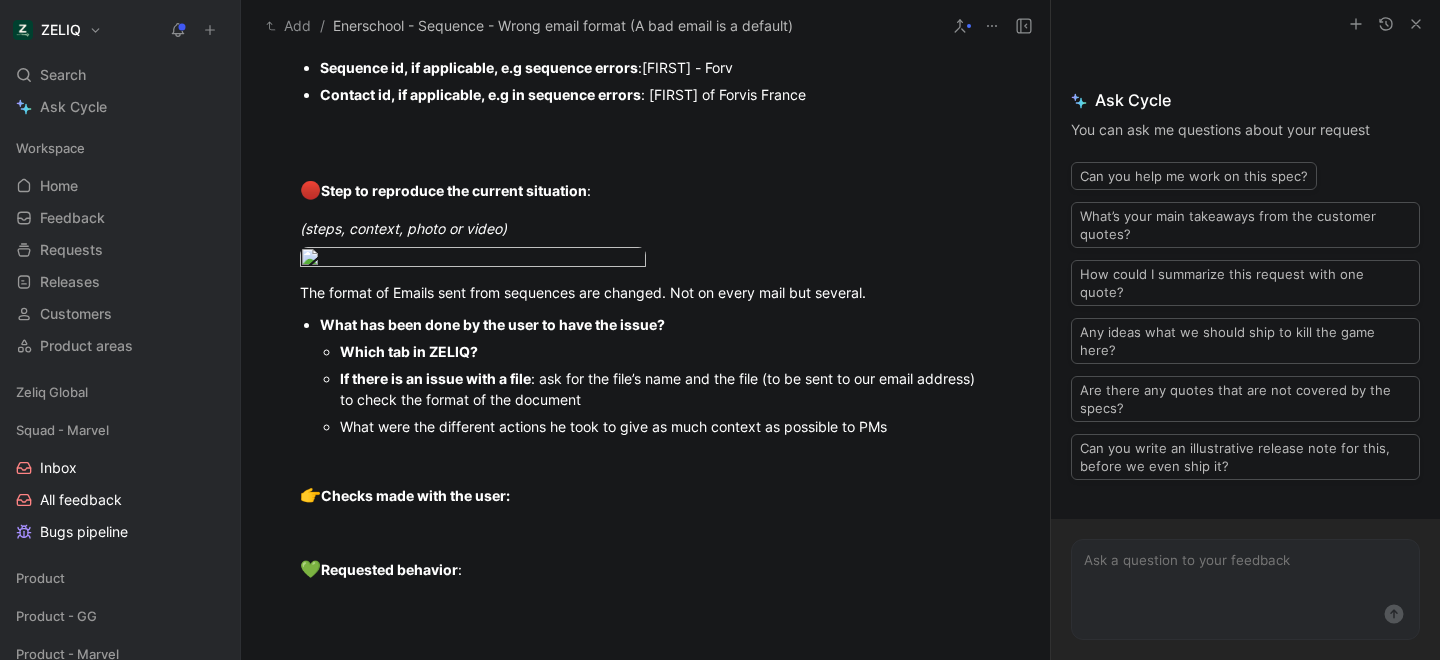 click on "Which tab in ZELIQ?" at bounding box center (666, 351) 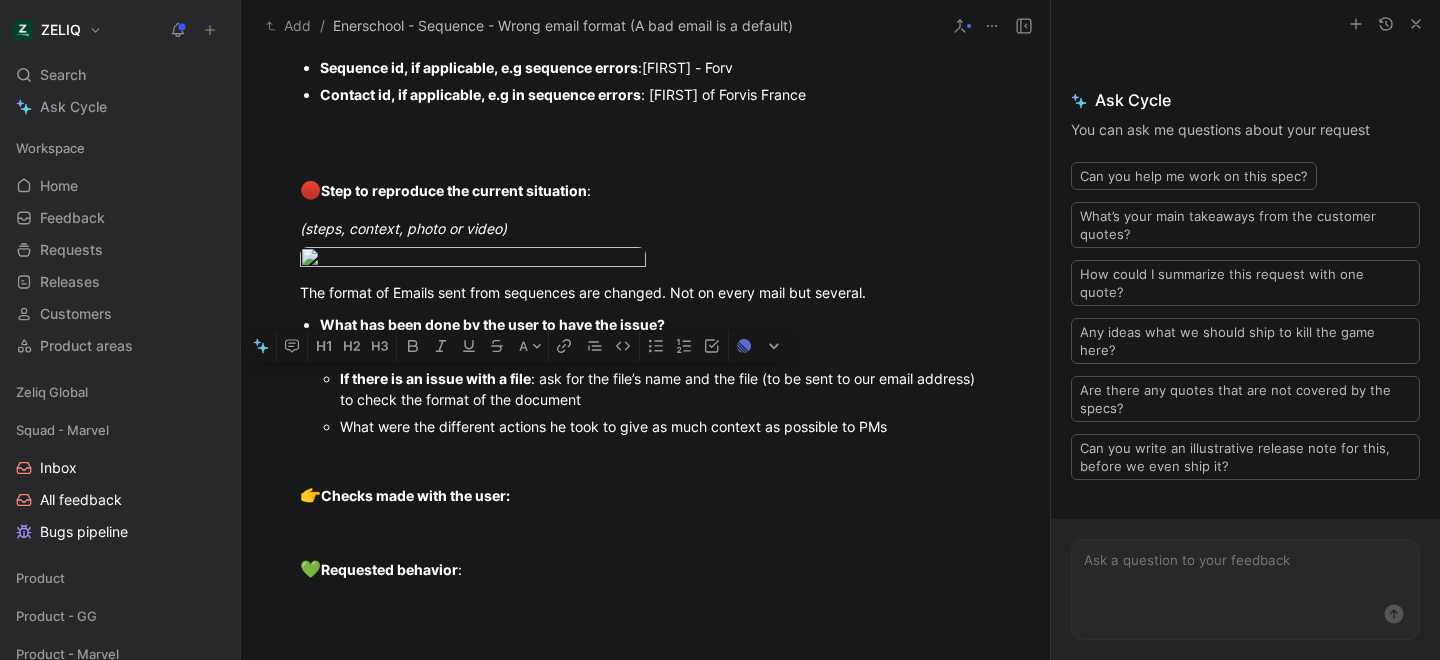 drag, startPoint x: 599, startPoint y: 523, endPoint x: 313, endPoint y: 494, distance: 287.46652 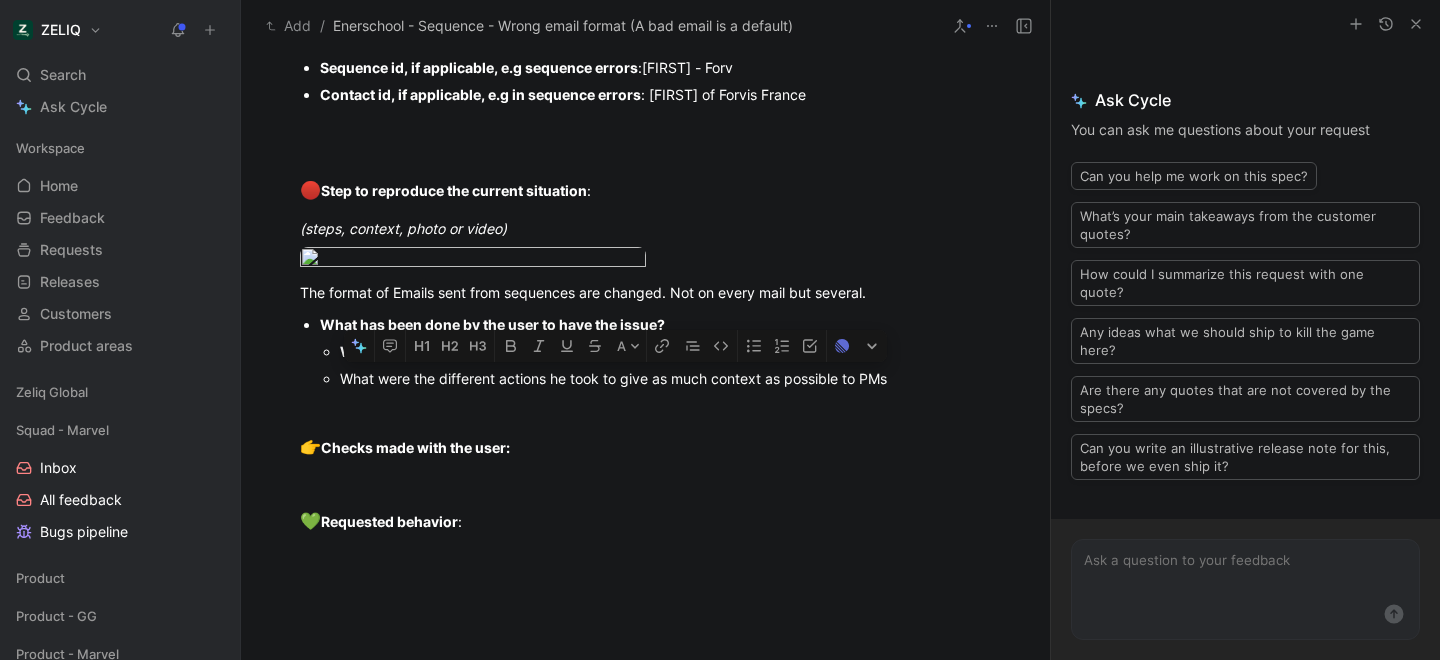 drag, startPoint x: 919, startPoint y: 502, endPoint x: 342, endPoint y: 511, distance: 577.0702 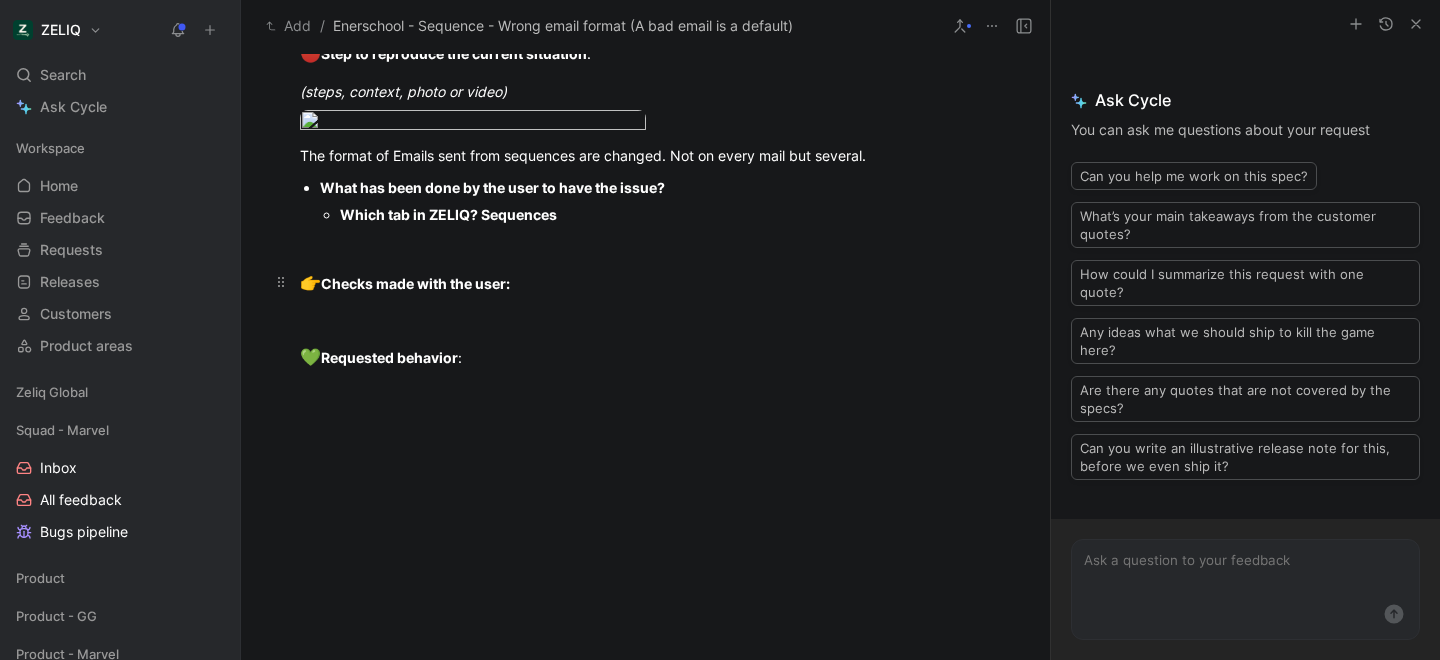 scroll, scrollTop: 1812, scrollLeft: 0, axis: vertical 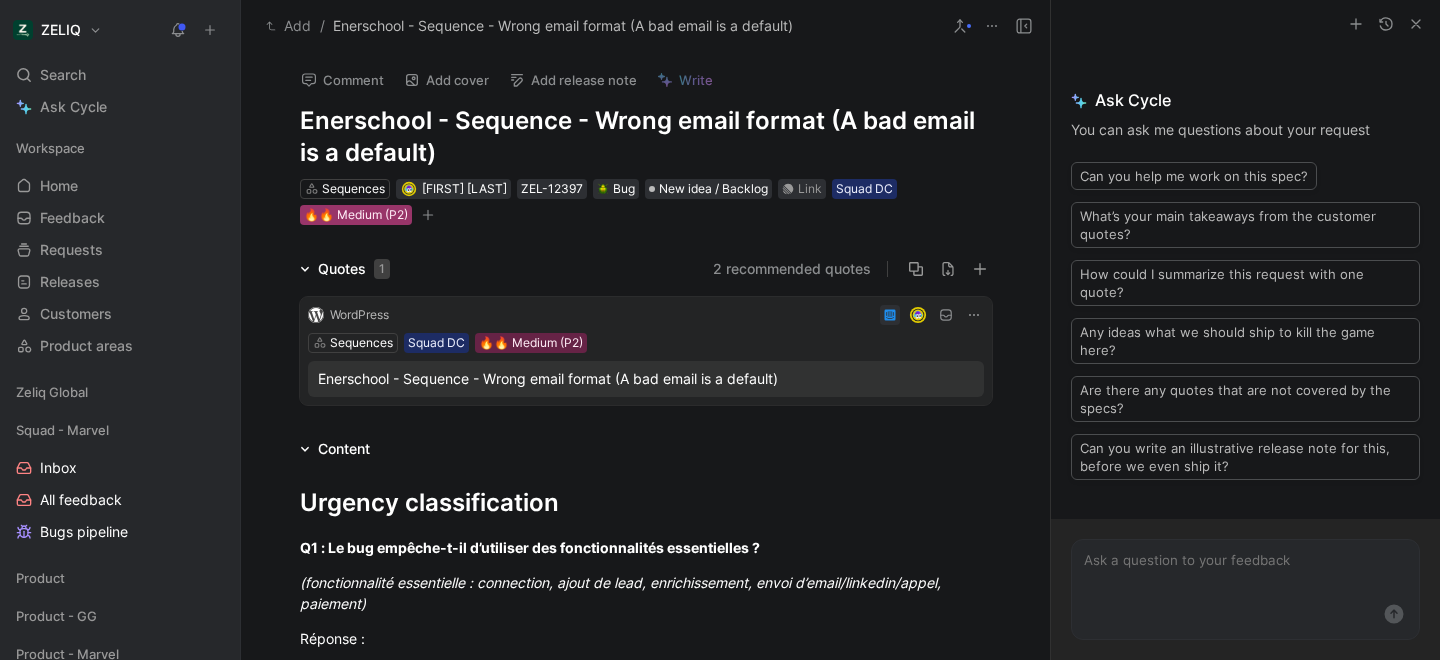 click on "🔥🔥 Medium (P2)" at bounding box center [356, 215] 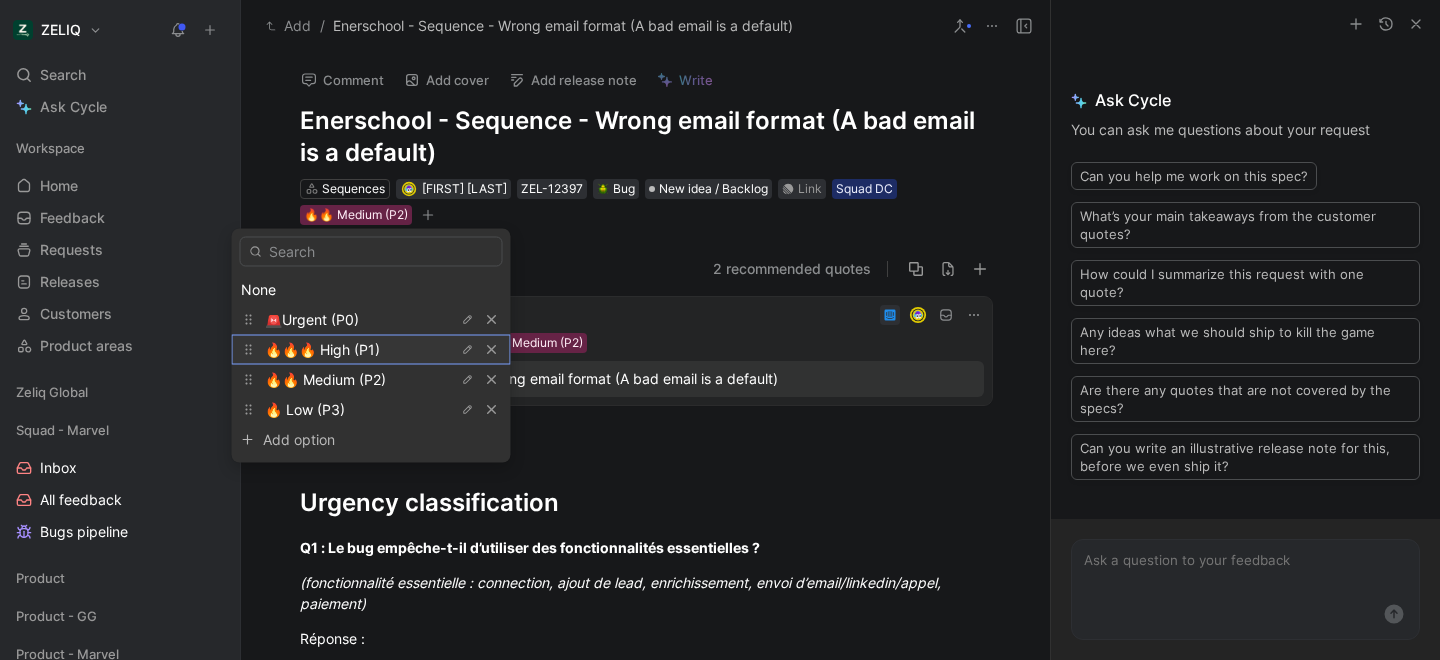 click on "🔥🔥🔥 High (P1)" at bounding box center [322, 349] 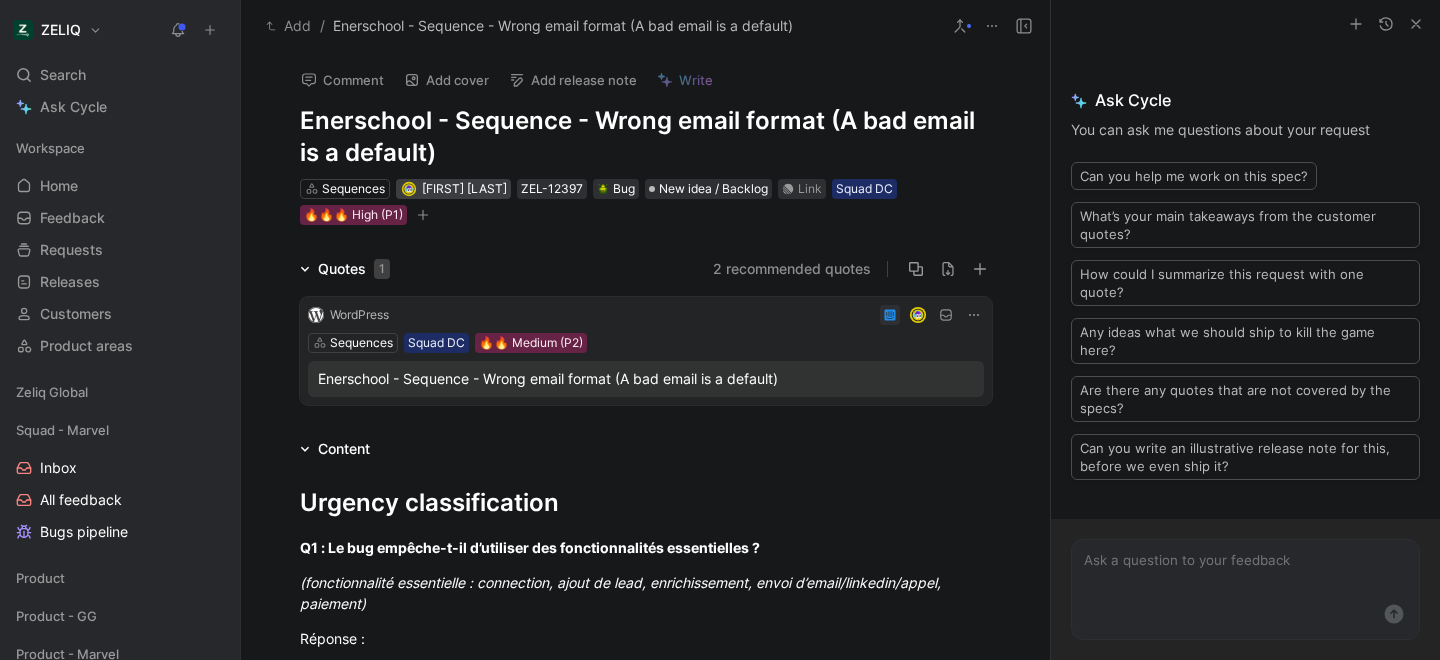 click on "[FIRST] [LAST]" at bounding box center (464, 189) 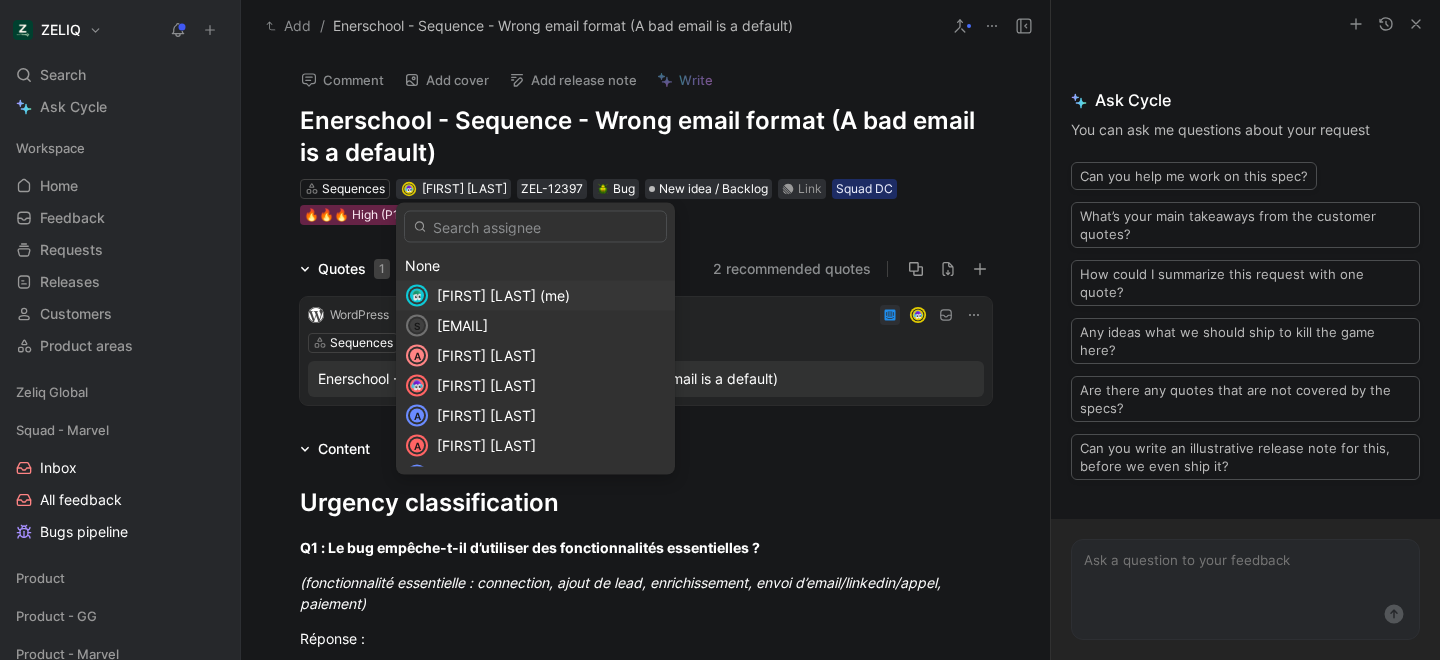 click on "[FIRST] [LAST] (me)" at bounding box center (503, 295) 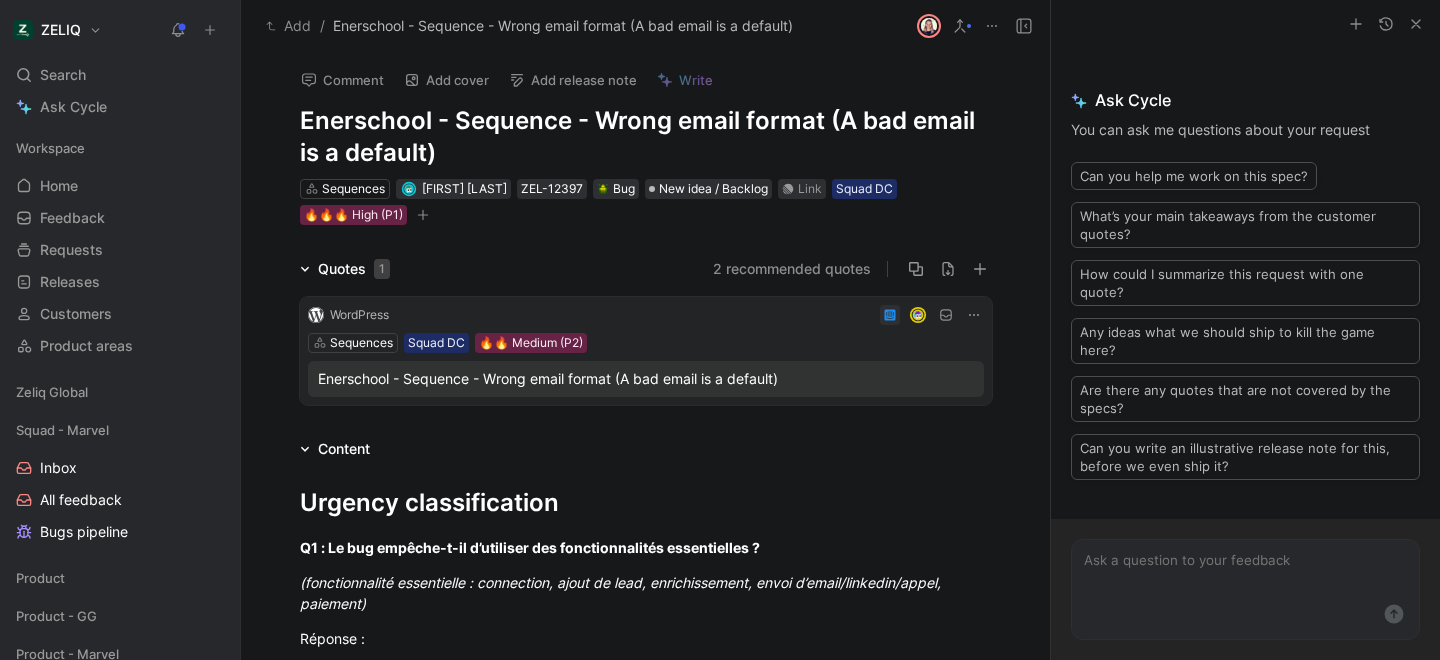 drag, startPoint x: 430, startPoint y: 124, endPoint x: 294, endPoint y: 125, distance: 136.00368 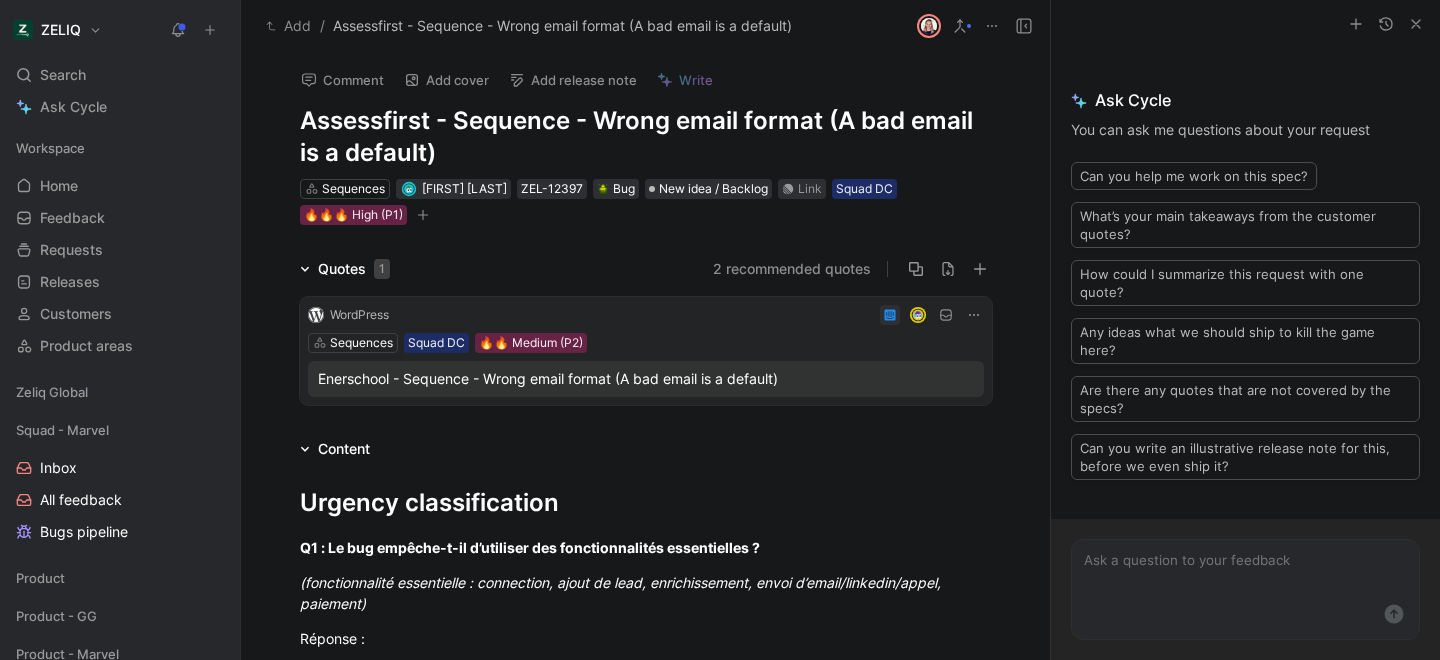 click on "Comment Add cover Add release note Write Assessfirst - Sequence - Wrong email format (A bad email is a default) Sequences [FIRST] [LAST] ZEL-12397 Bug New idea / Backlog Link Squad DC 🔥🔥🔥 High (P1) Quotes 1 2 recommended quotes WordPress Sequences Squad DC 🔥🔥 Medium (P2) Enerschool - Sequence - Wrong email format (A bad email is a default) Content Urgency classification Q1 : Le bug empêche-t-il d’utiliser des fonctionnalités essentielles ? (fonctionnalité essentielle : connection, ajout de lead, enrichissement, envoi d’email/linkedin/appel, paiement) Réponse : Oui = 5 pts Non = 0 pts Q2 : Le problème est-il répliqué par le CS ? Réponse : Oui : 3pts Non mais multiples retours utilisateurs: 1pts Non et unique user impacté : 0 pts Q3 : Des solutions de contournements existent-elles ? Réponse : Non : 2 pts Oui : 0 pts Q4 : Quel est le plan du user ?  Réponse : Custom/Advanced: 3 pts Starter / Credit sub : 2 pts  Free Trial: 1 pt FREE : 0 pt TOTAL POINTS :   🚨 Bug Description :" at bounding box center [645, 356] 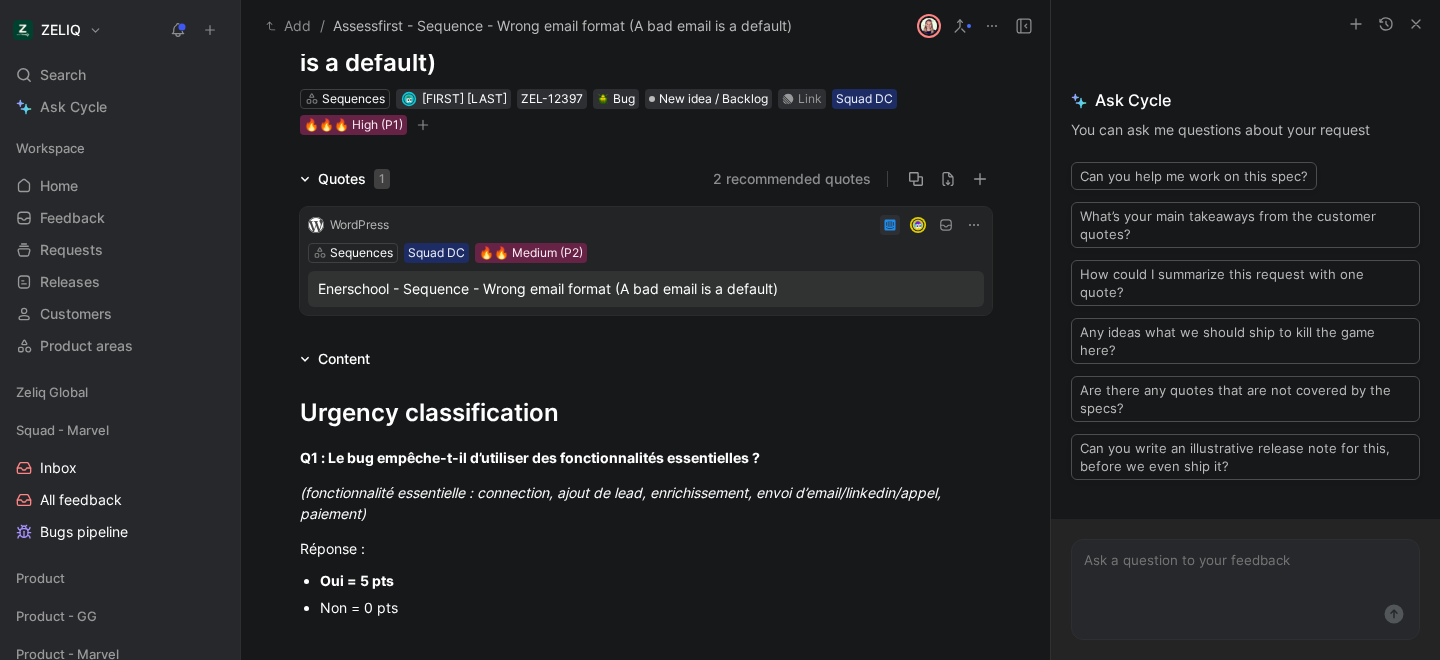 scroll, scrollTop: 0, scrollLeft: 0, axis: both 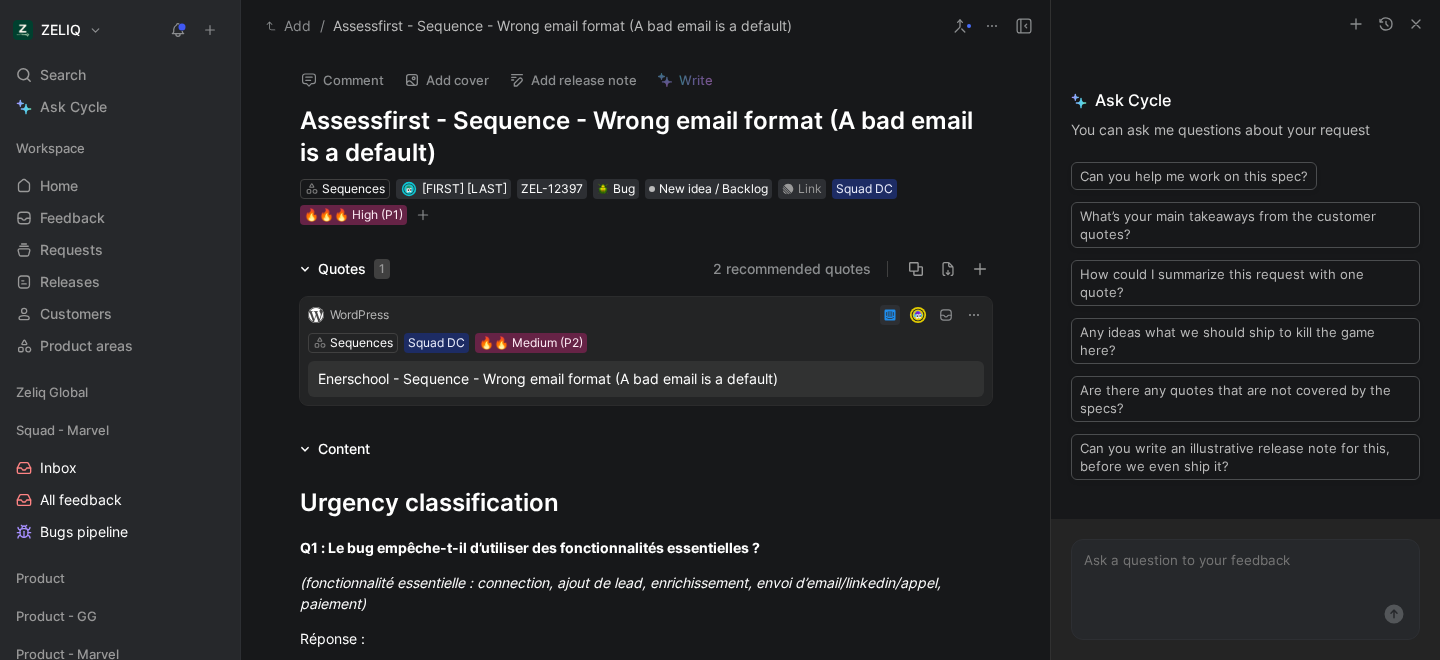 click on "Enerschool - Sequence - Wrong email format (A bad email is a default)" at bounding box center (646, 379) 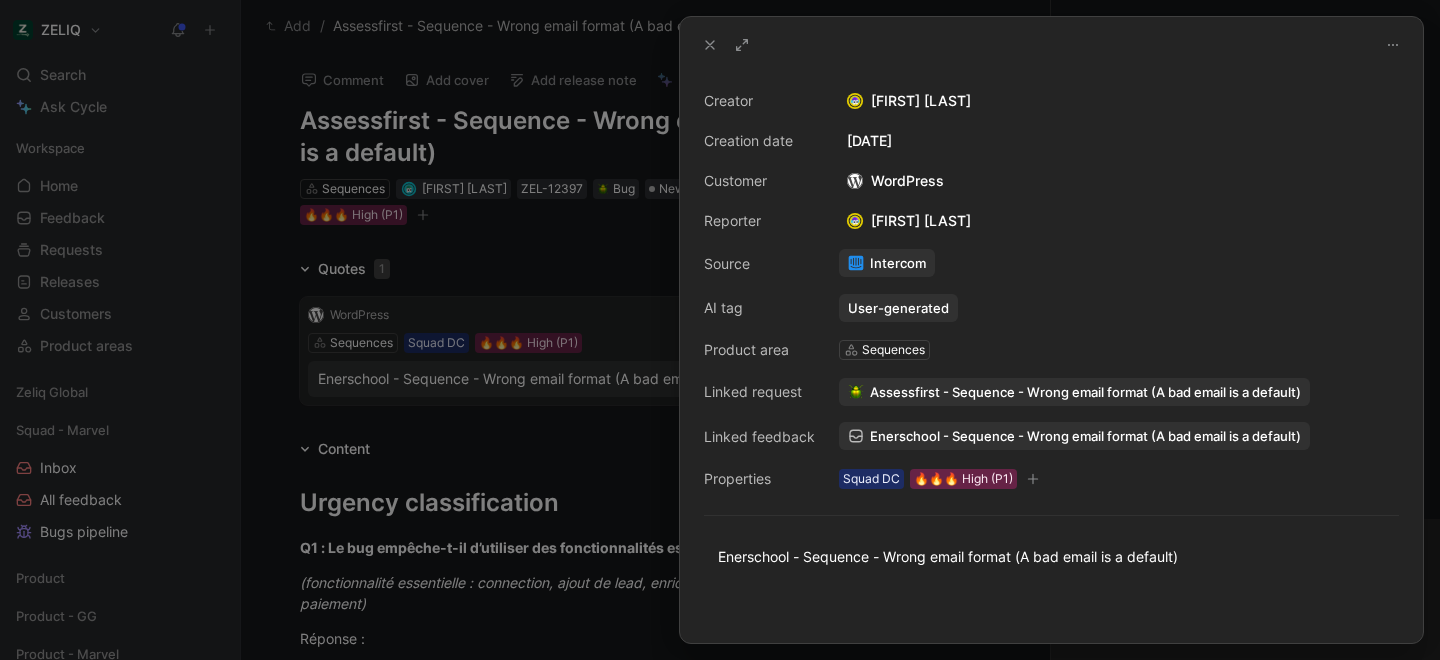 click at bounding box center [720, 330] 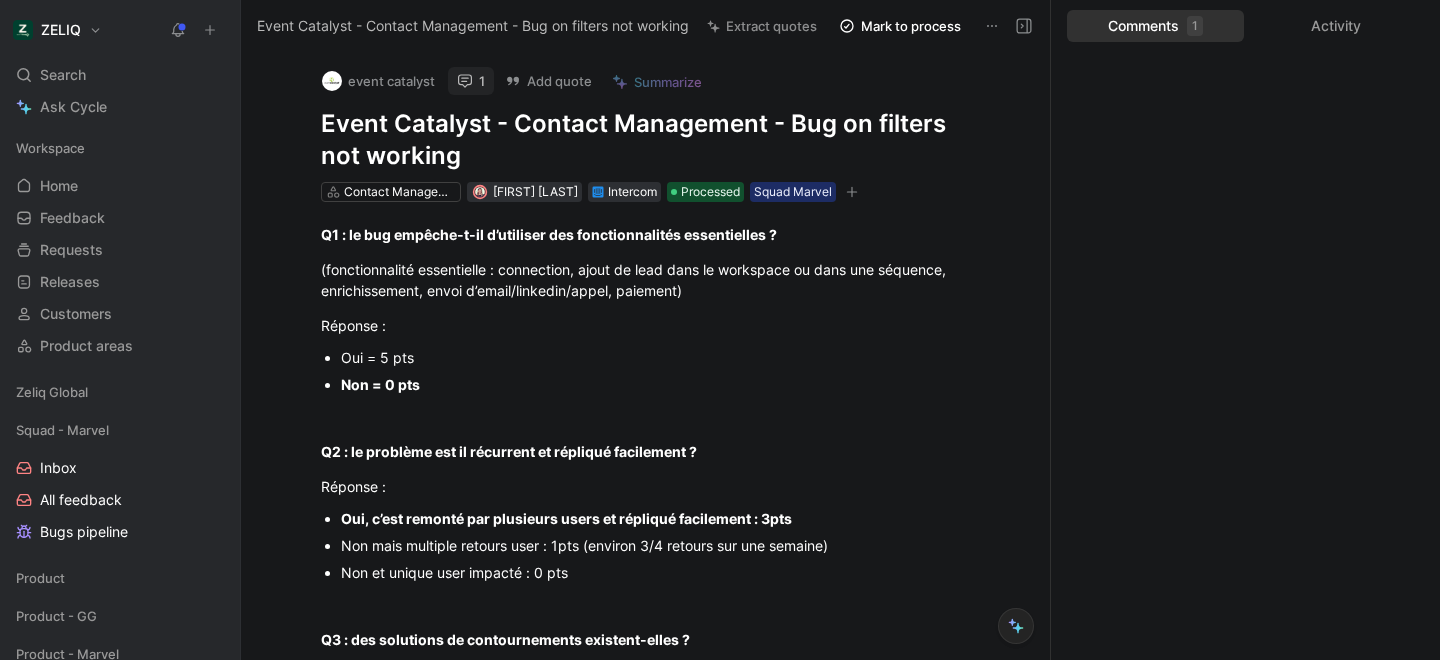 scroll, scrollTop: 0, scrollLeft: 0, axis: both 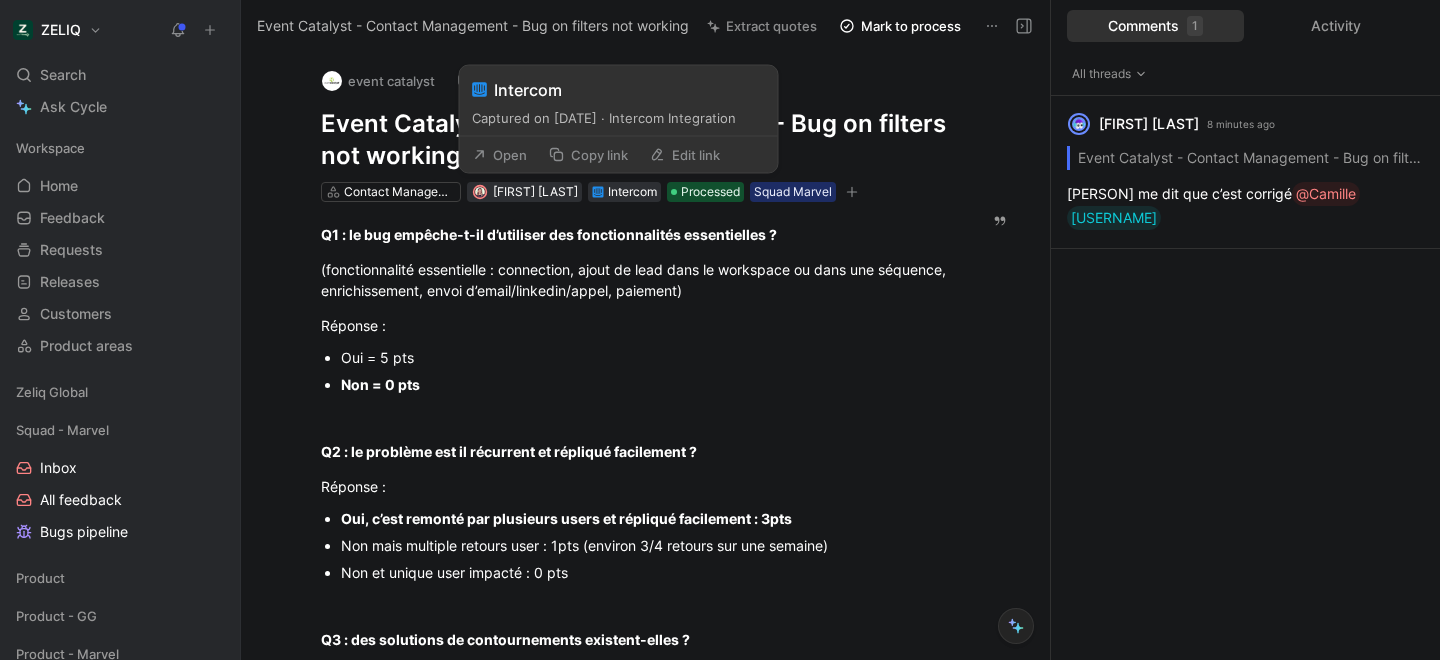 click on "Intercom" at bounding box center [632, 192] 